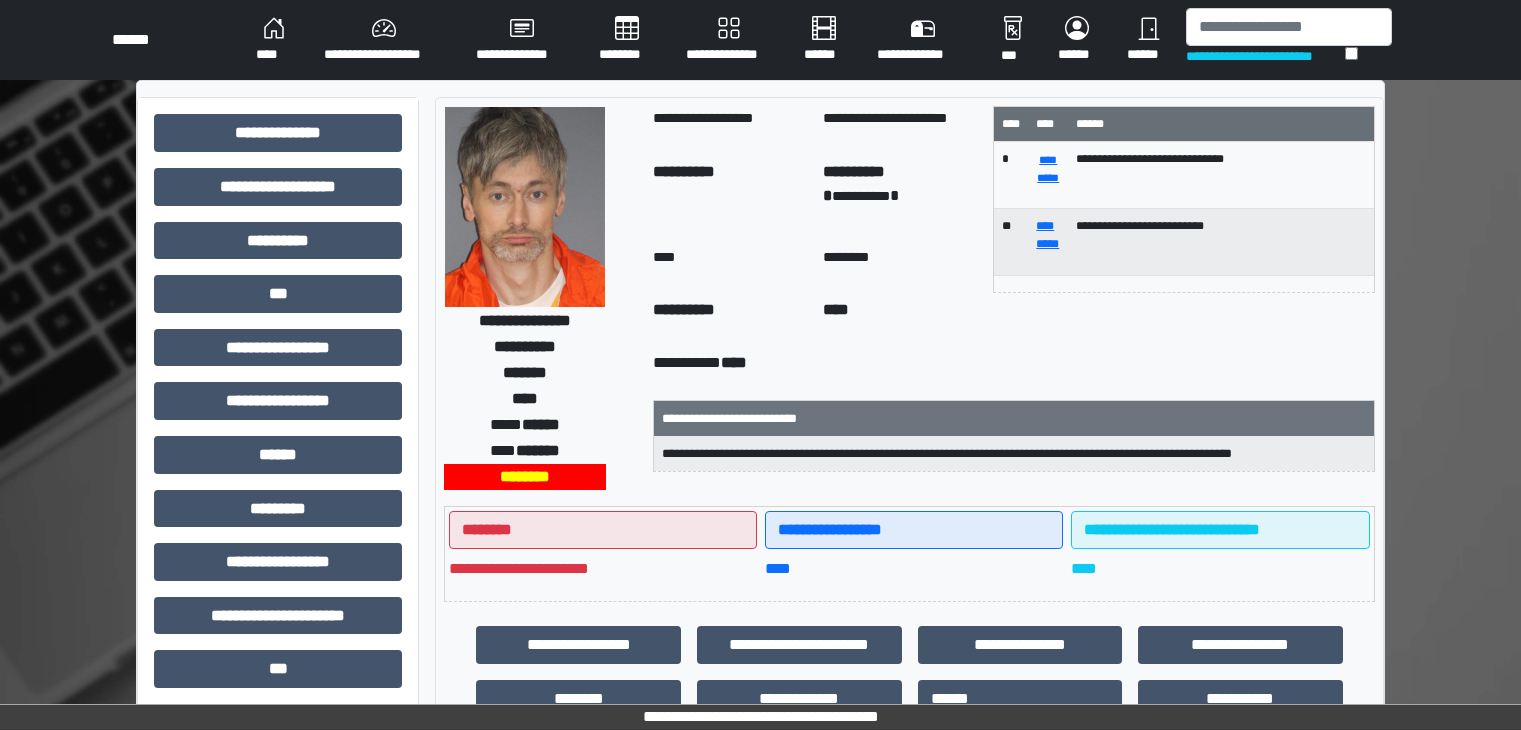scroll, scrollTop: 0, scrollLeft: 0, axis: both 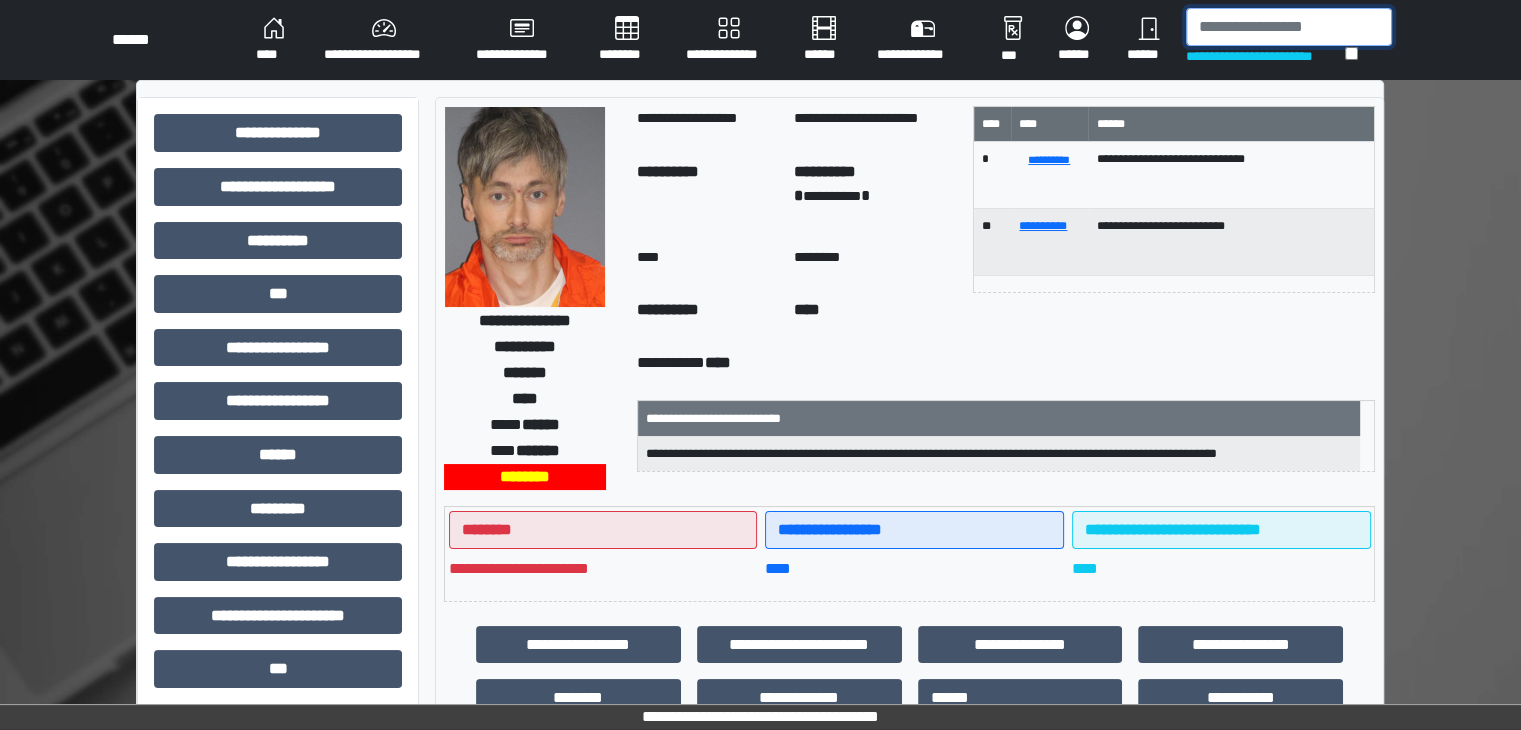 drag, startPoint x: 1186, startPoint y: 209, endPoint x: 1213, endPoint y: 38, distance: 173.11845 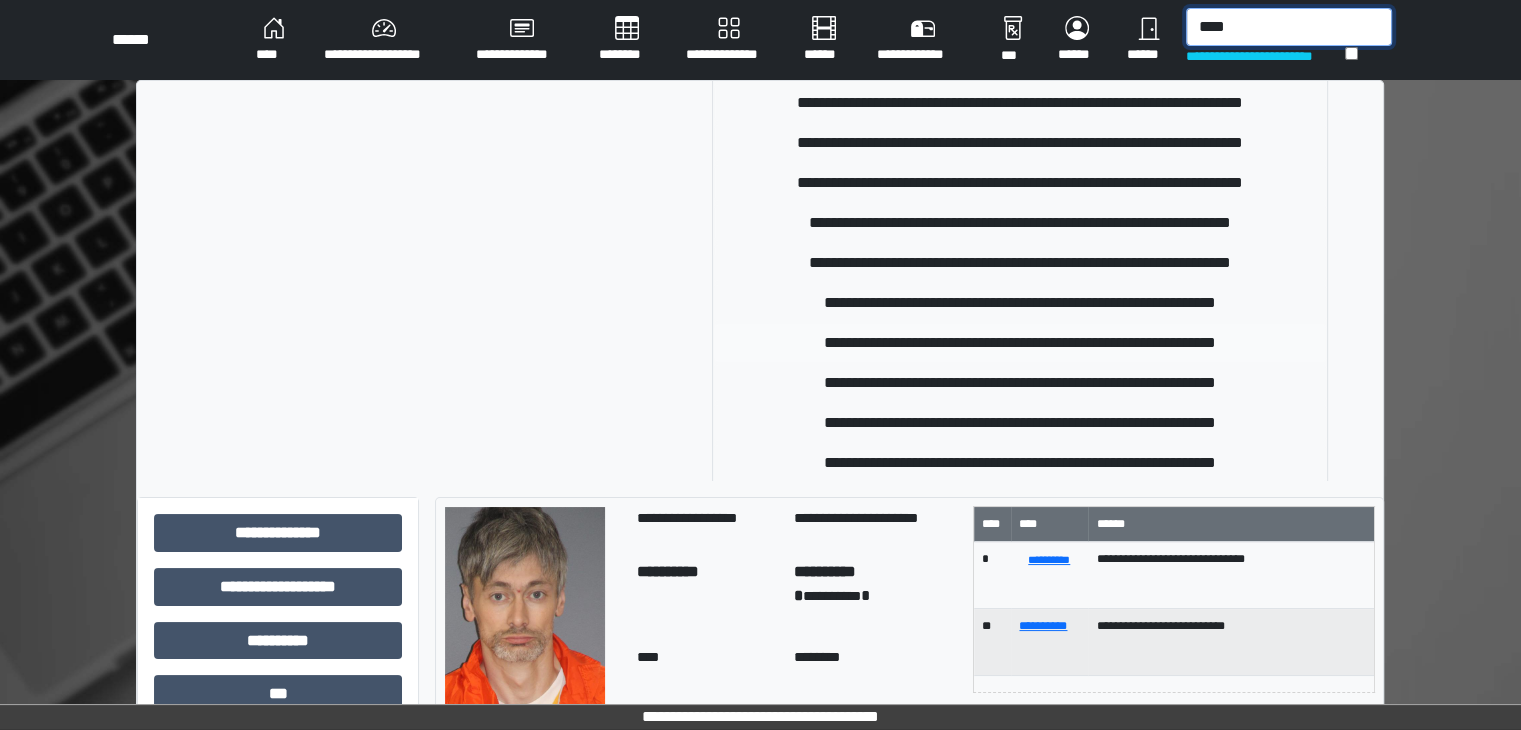 scroll, scrollTop: 200, scrollLeft: 0, axis: vertical 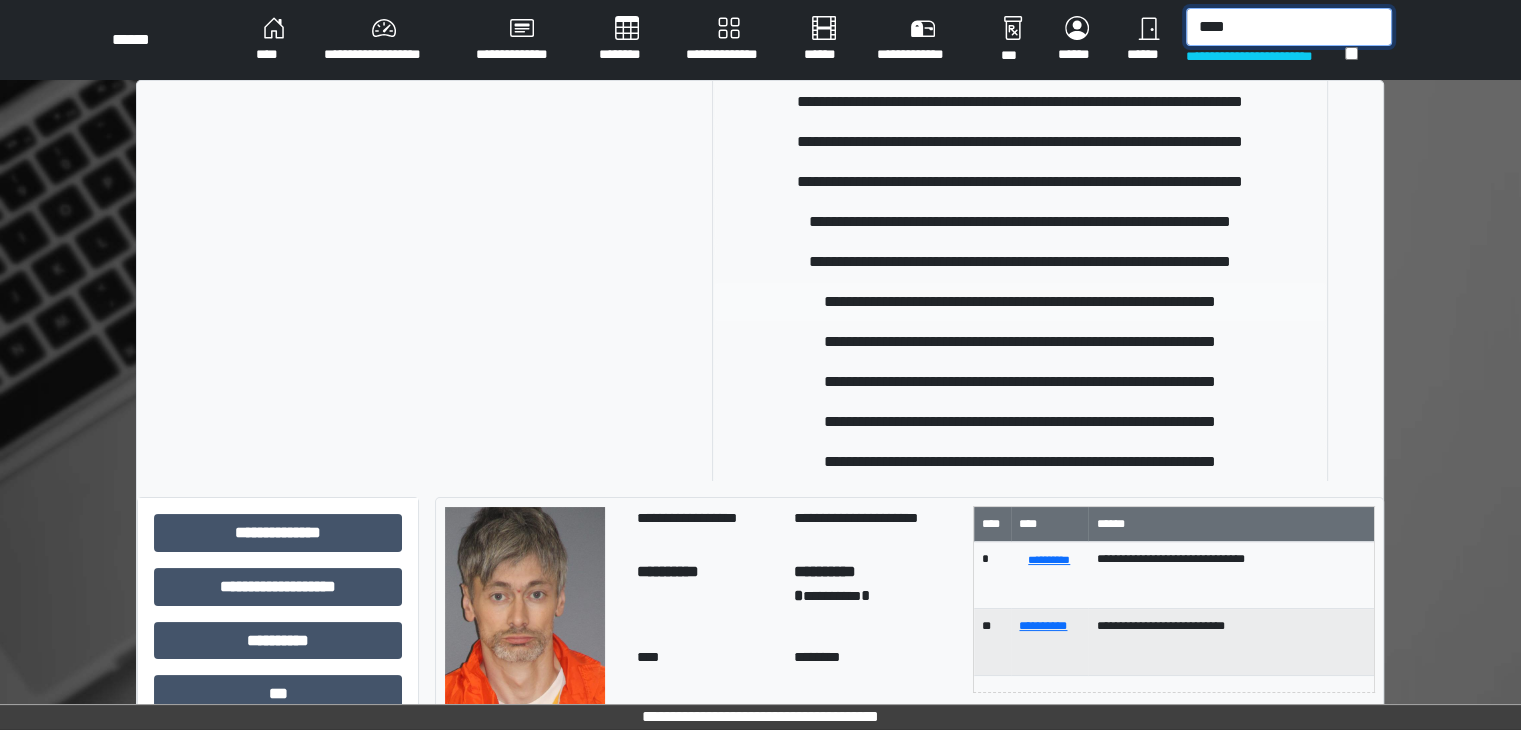 type on "****" 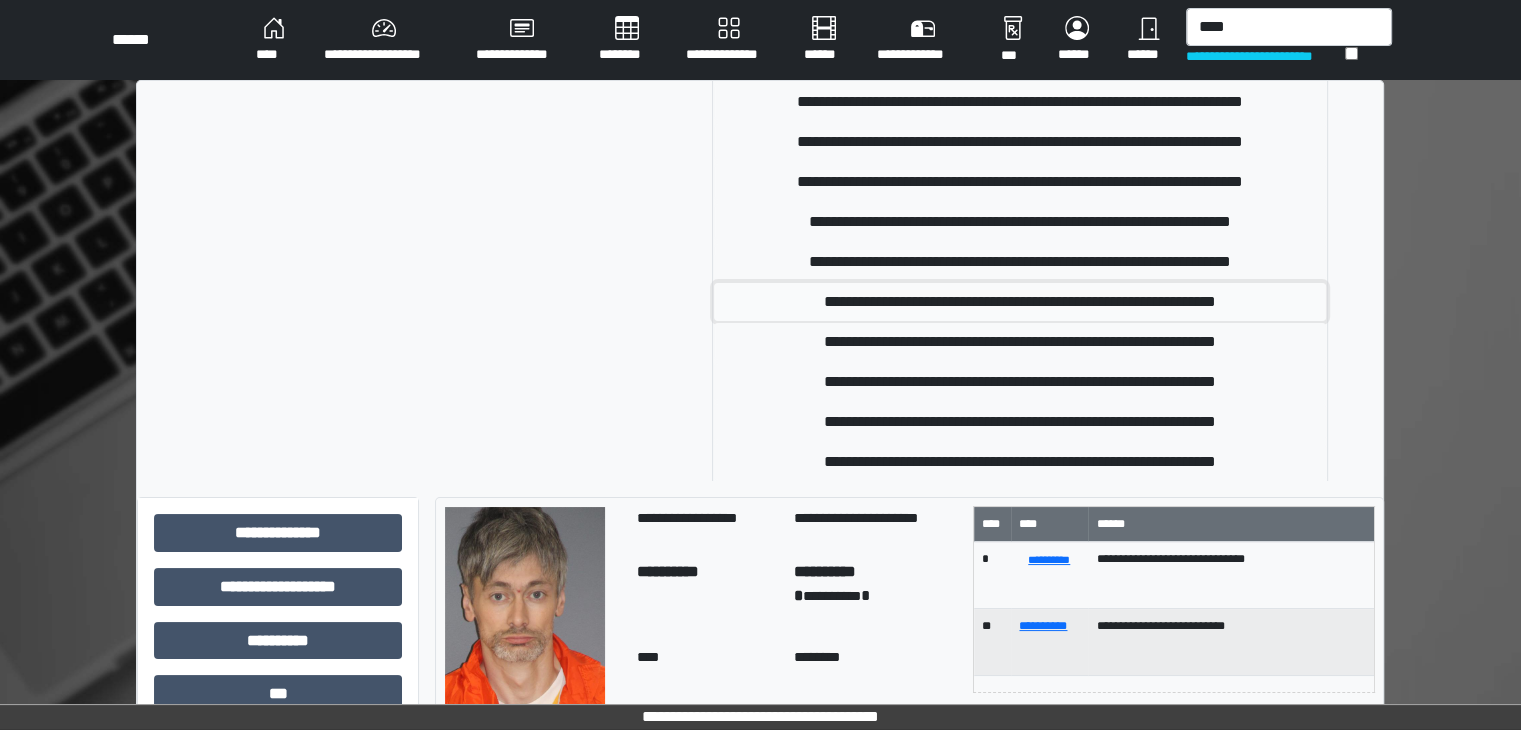 click on "**********" at bounding box center (1020, 302) 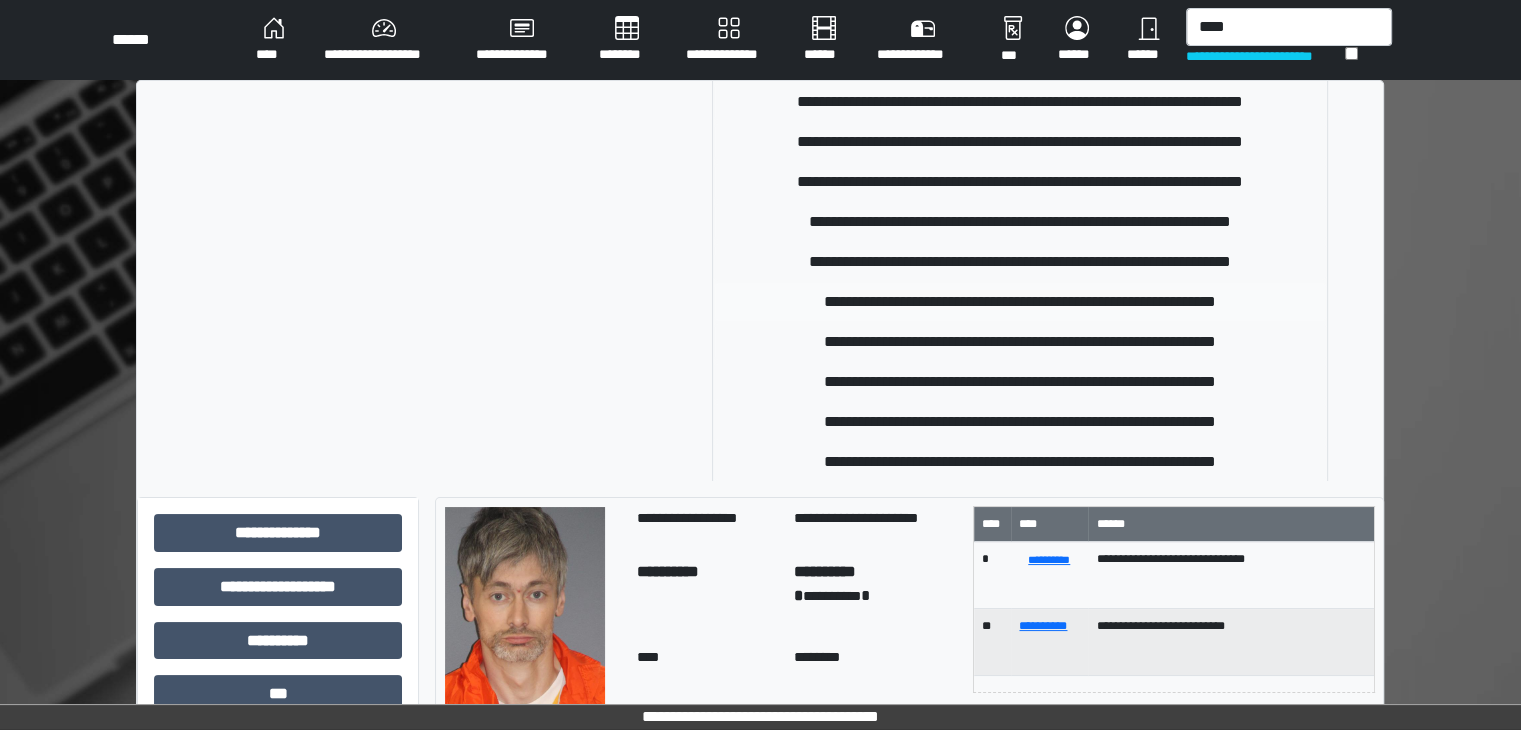 type 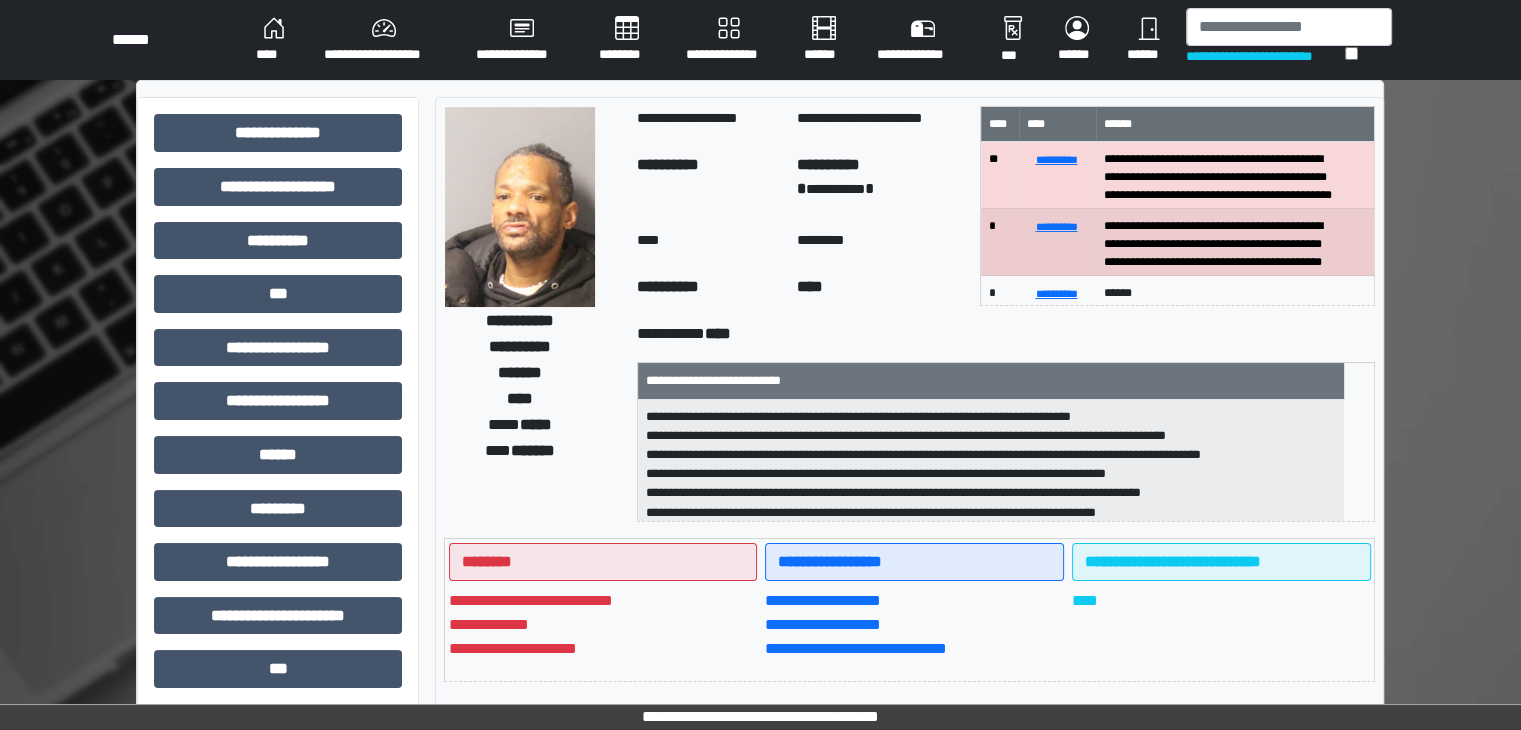 click at bounding box center (520, 207) 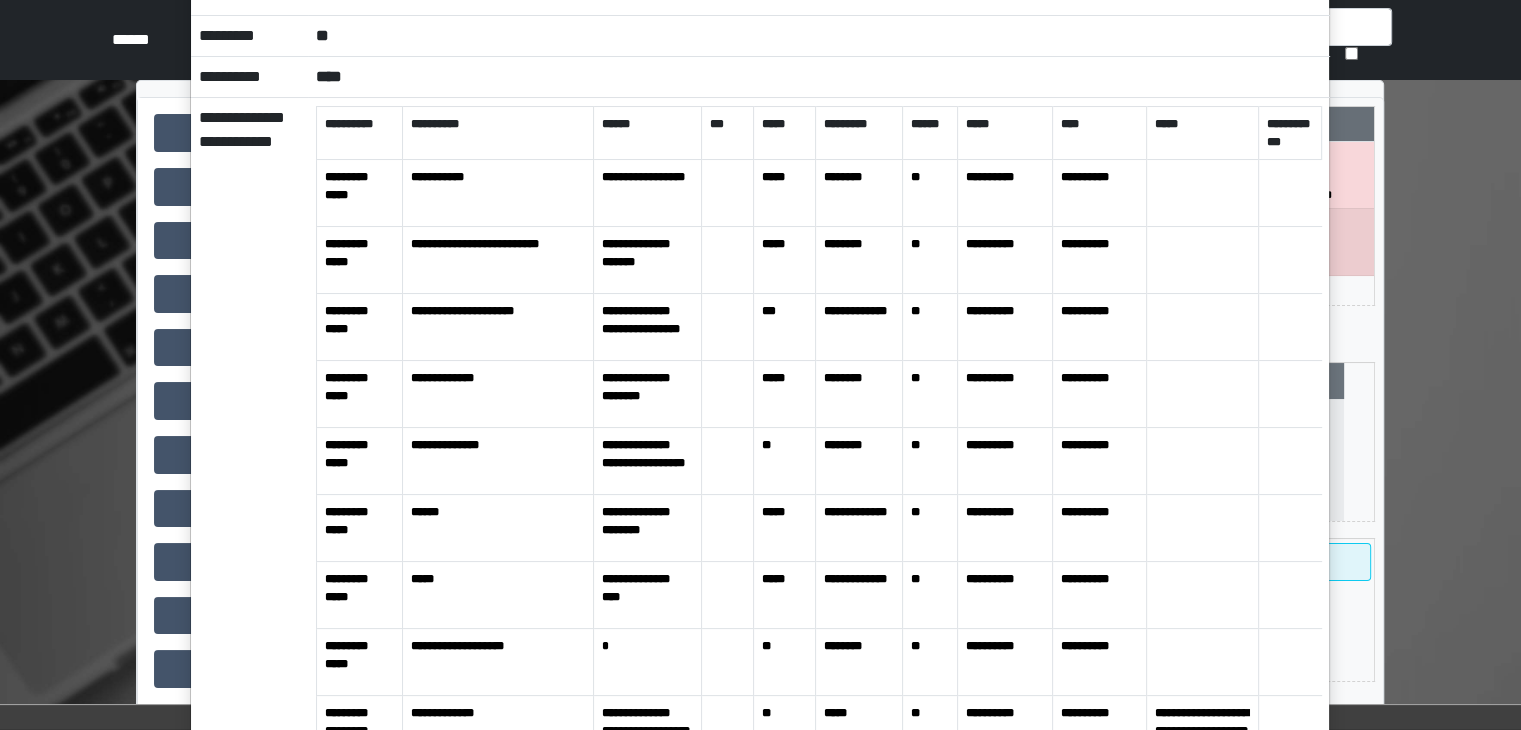 scroll, scrollTop: 0, scrollLeft: 0, axis: both 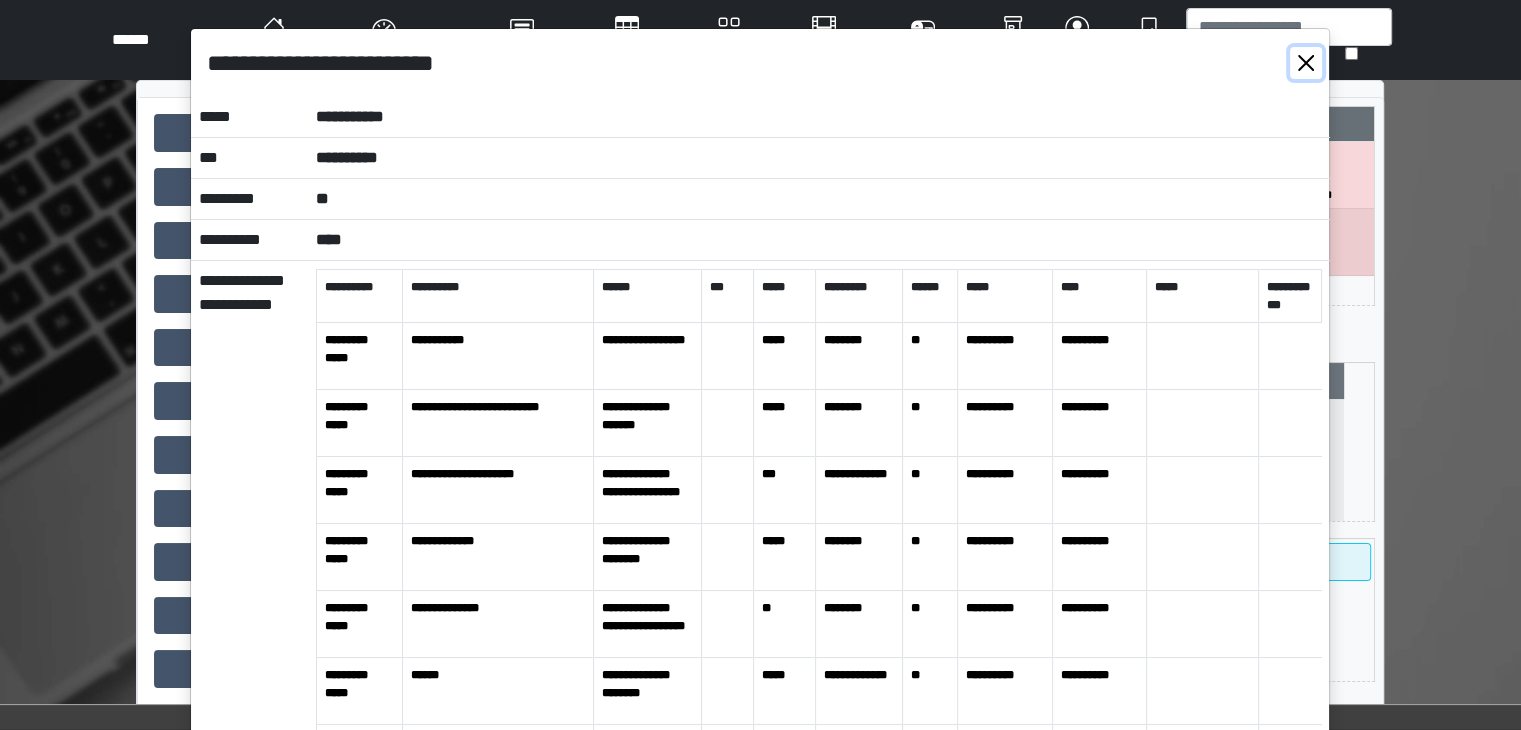 click at bounding box center [1306, 63] 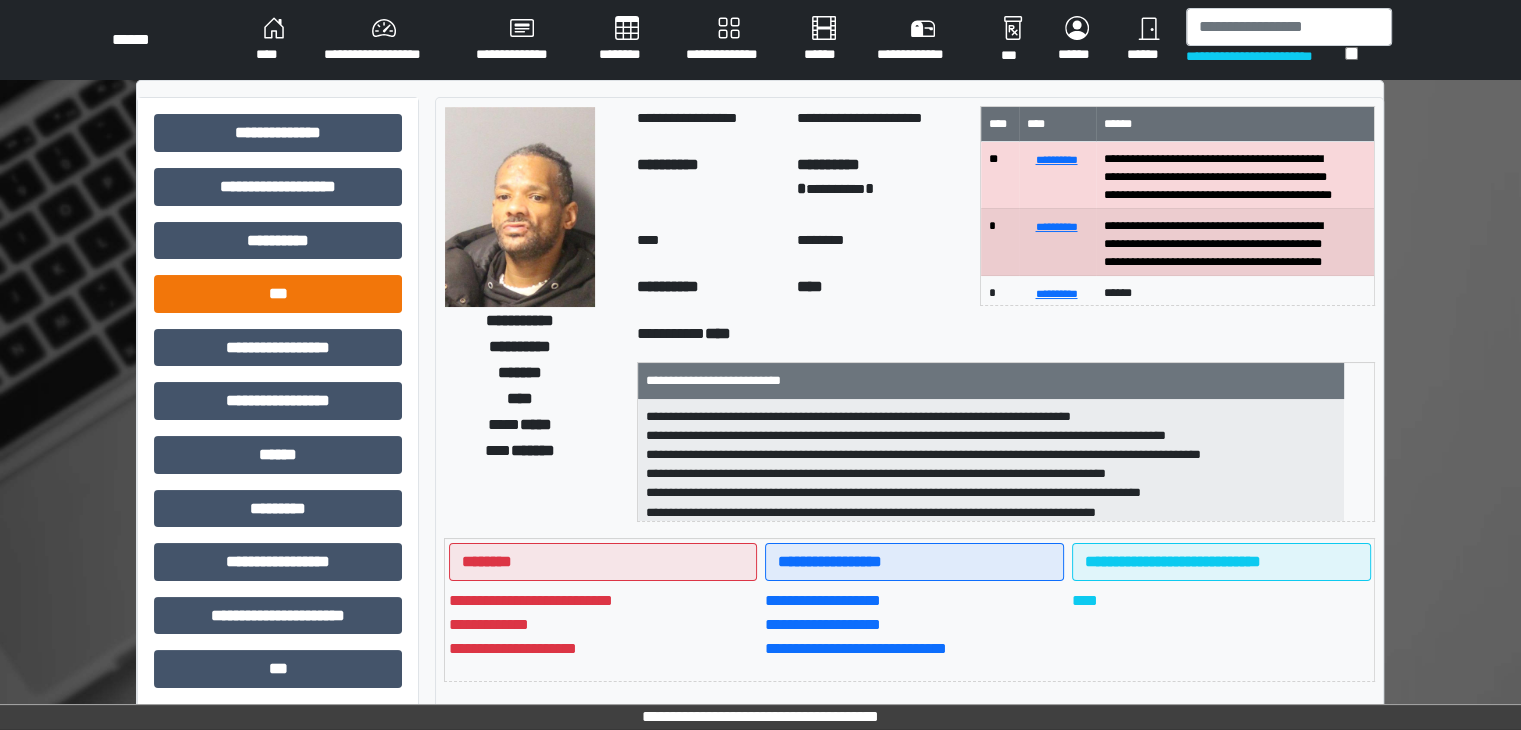 scroll, scrollTop: 0, scrollLeft: 0, axis: both 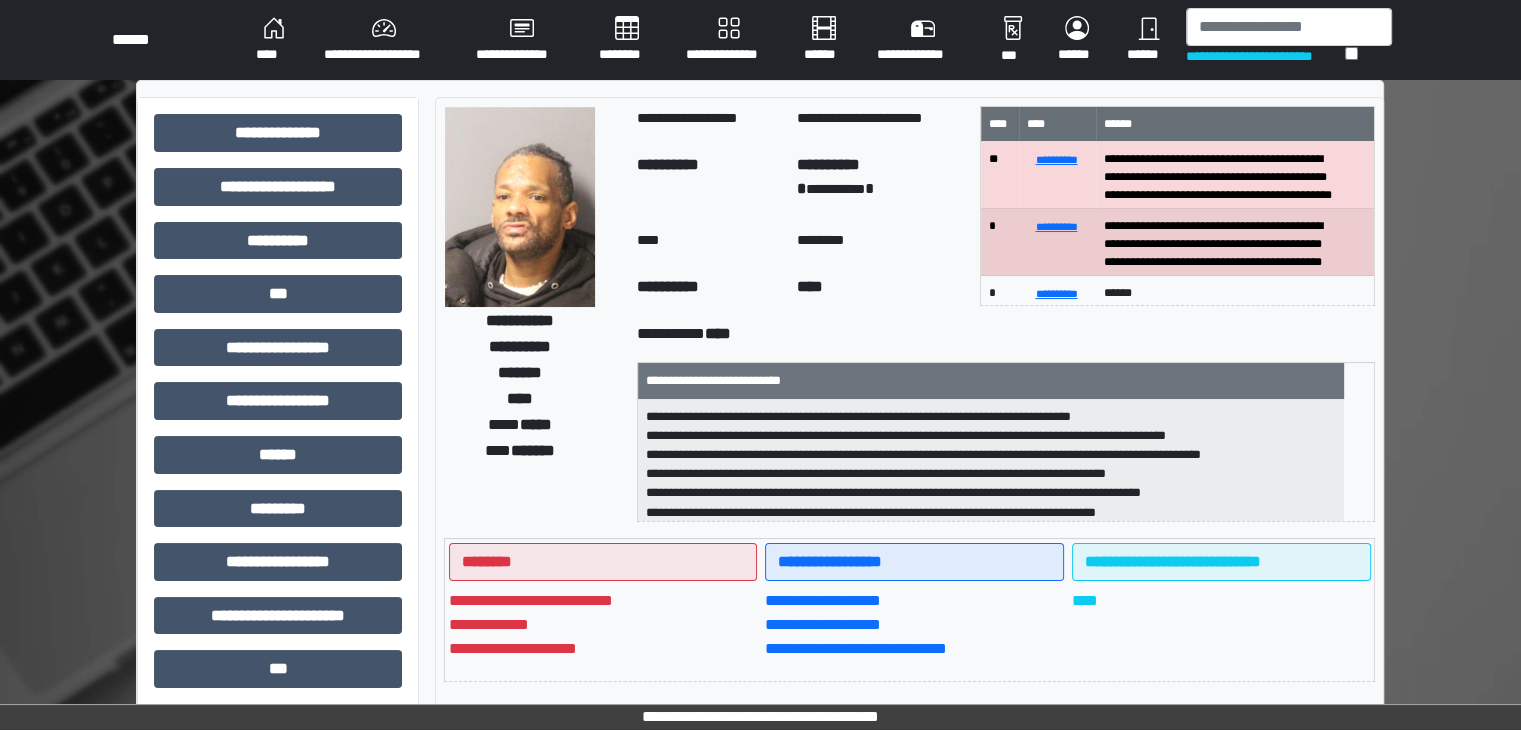 click on "**********" at bounding box center (384, 40) 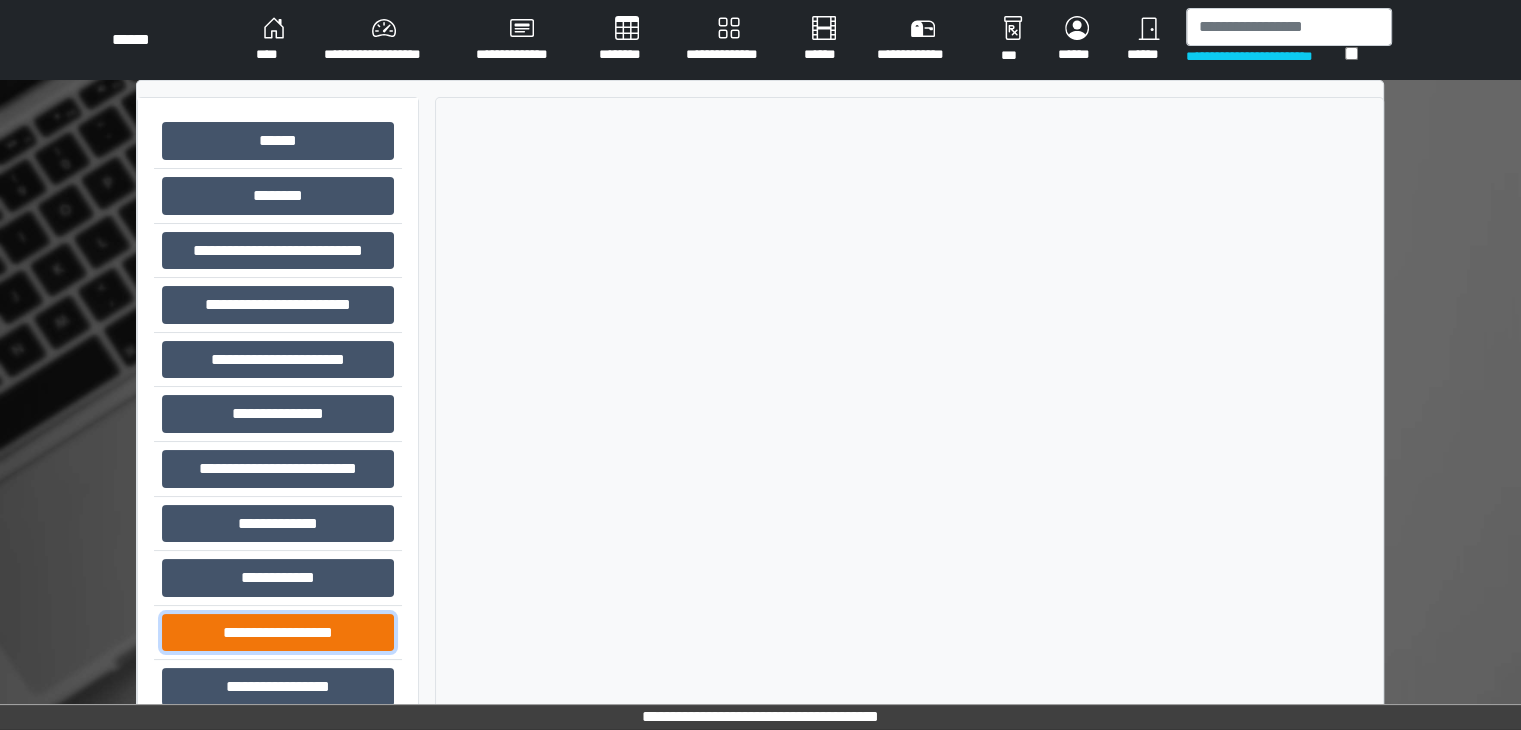 drag, startPoint x: 436, startPoint y: 506, endPoint x: 349, endPoint y: 625, distance: 147.411 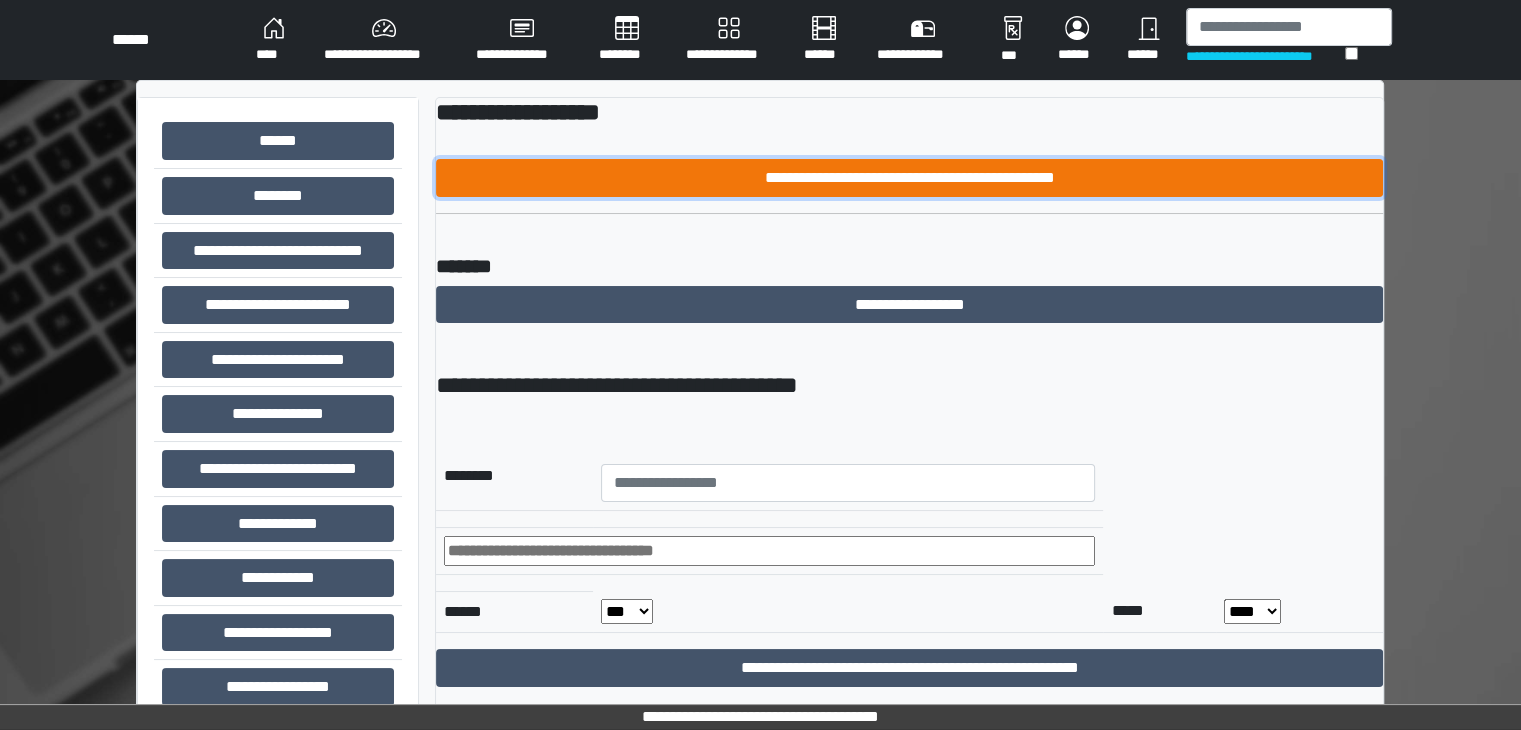 click on "**********" at bounding box center (909, 178) 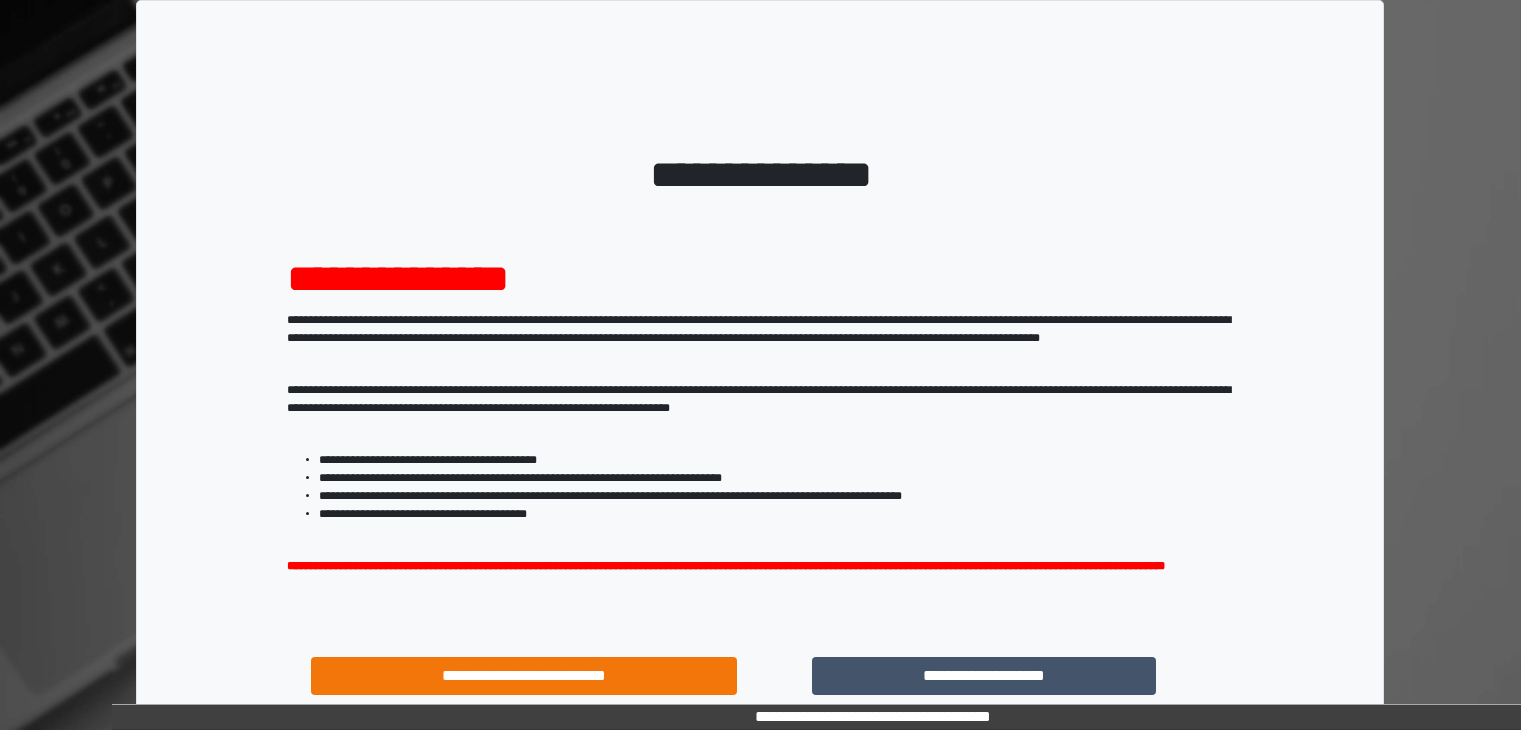 scroll, scrollTop: 0, scrollLeft: 0, axis: both 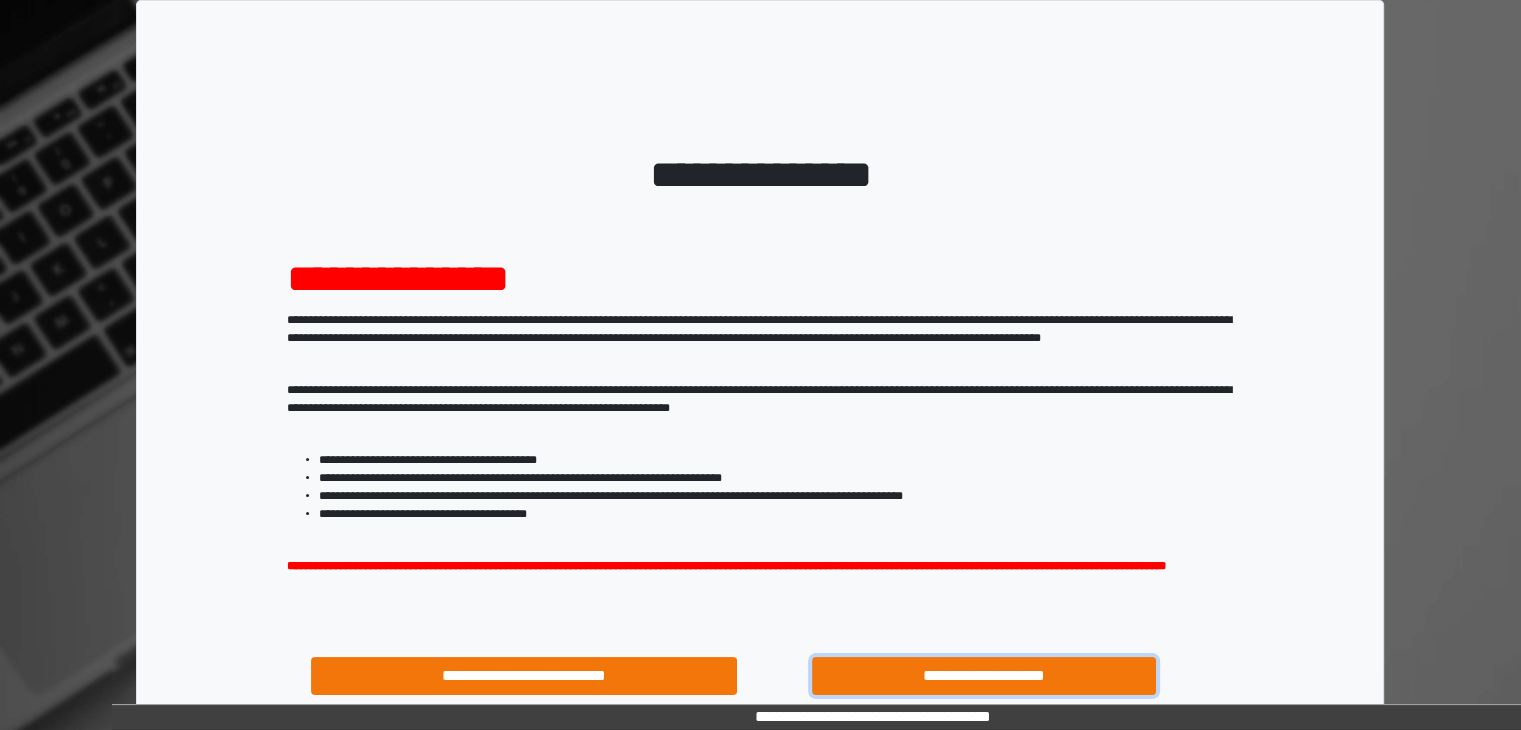 click on "**********" at bounding box center [984, 676] 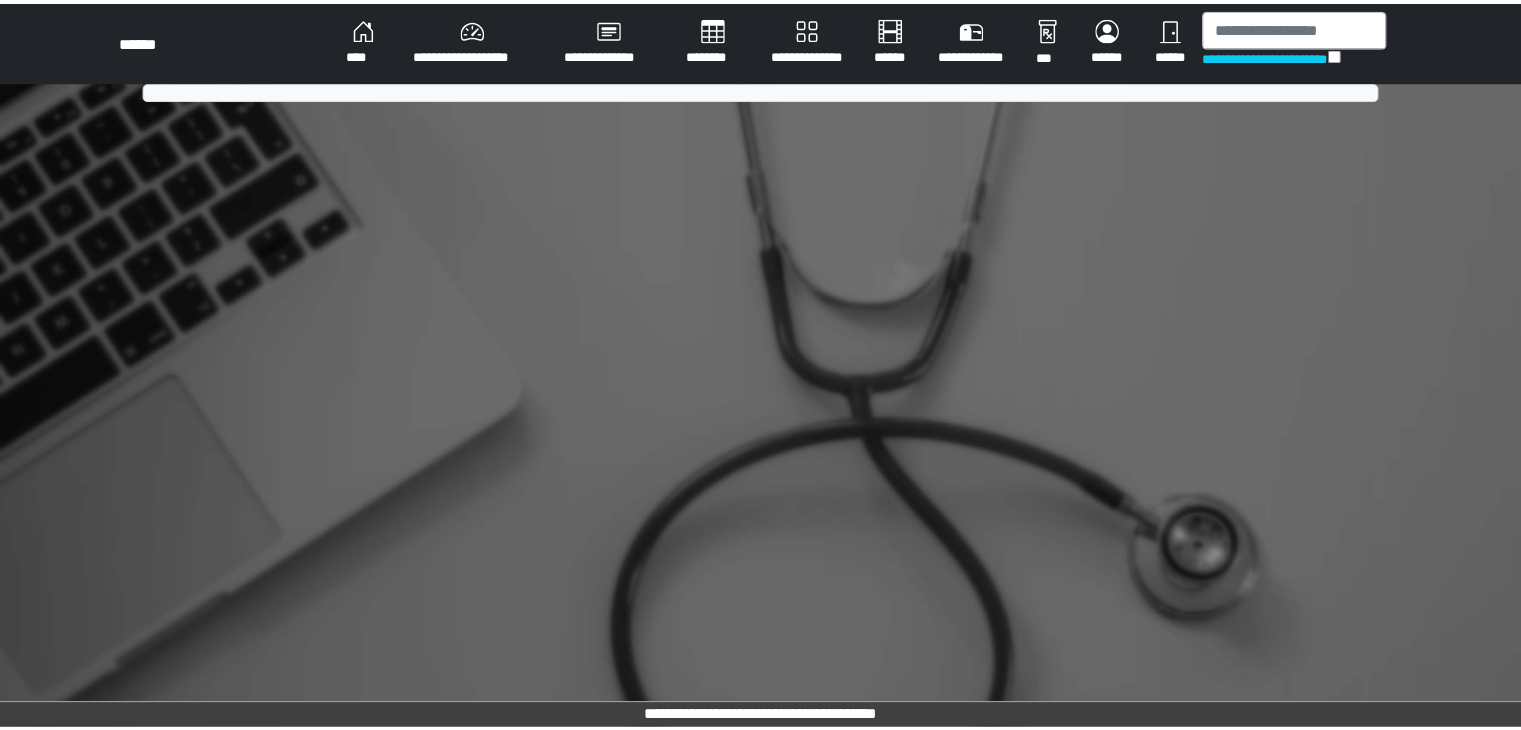 scroll, scrollTop: 0, scrollLeft: 0, axis: both 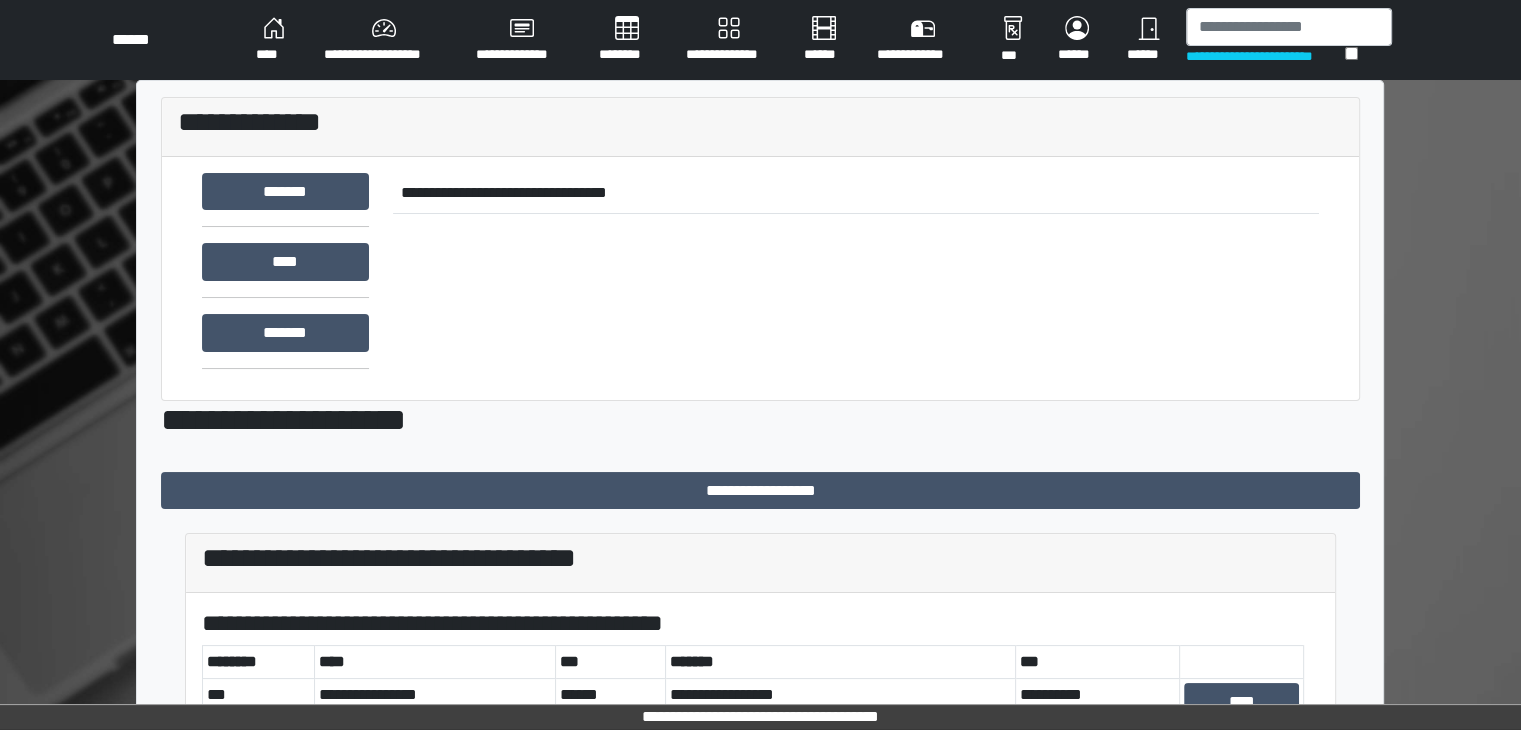 click on "**********" at bounding box center [760, 40] 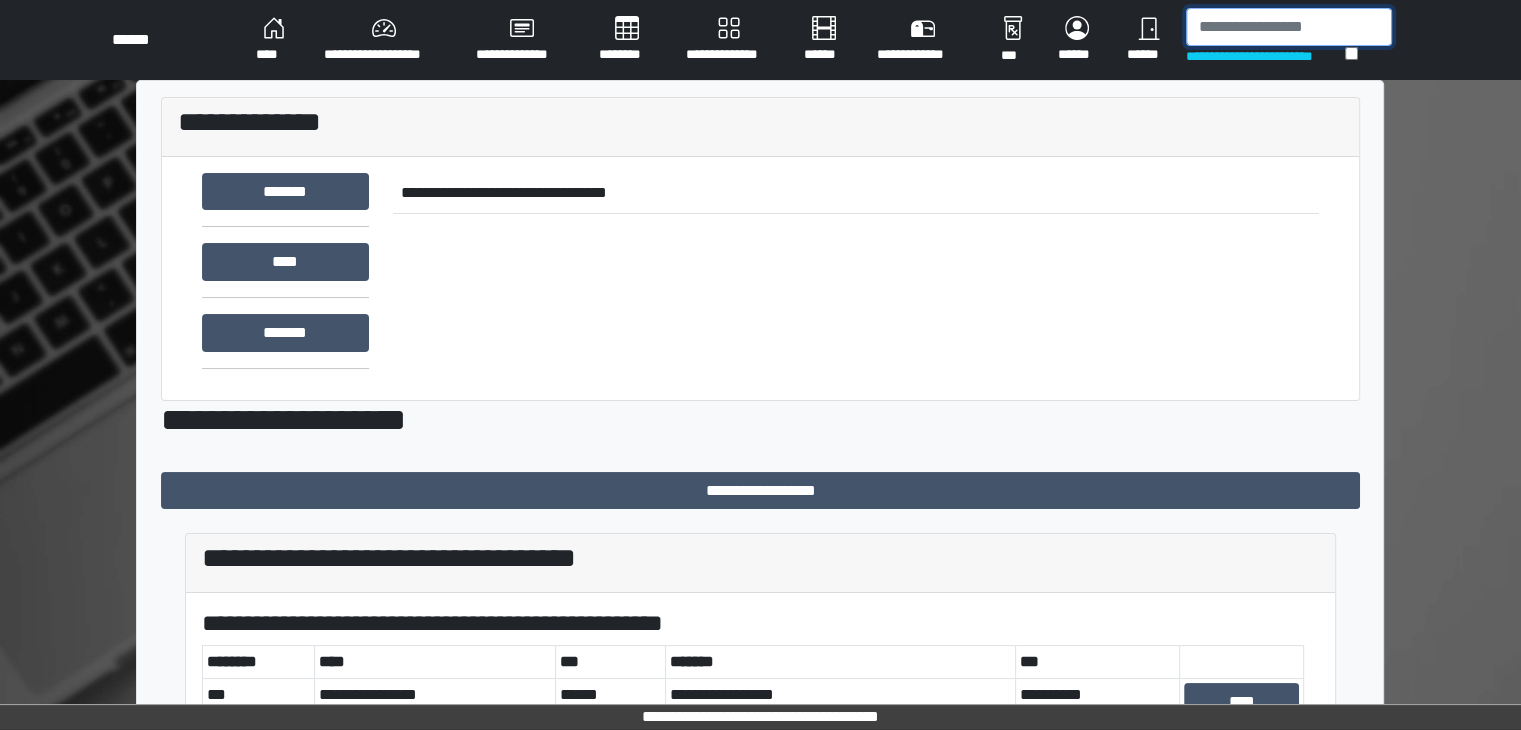 click at bounding box center (1289, 27) 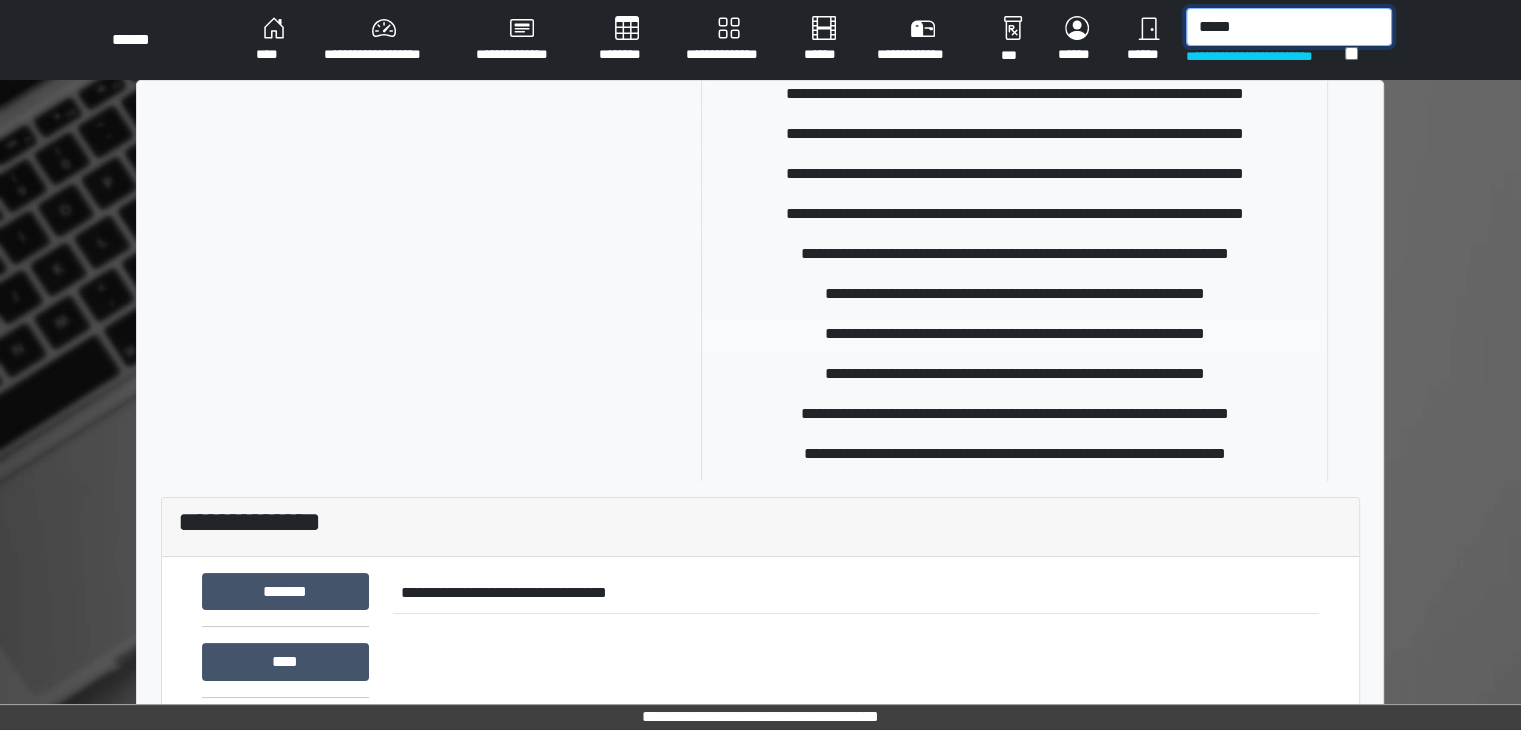 scroll, scrollTop: 400, scrollLeft: 0, axis: vertical 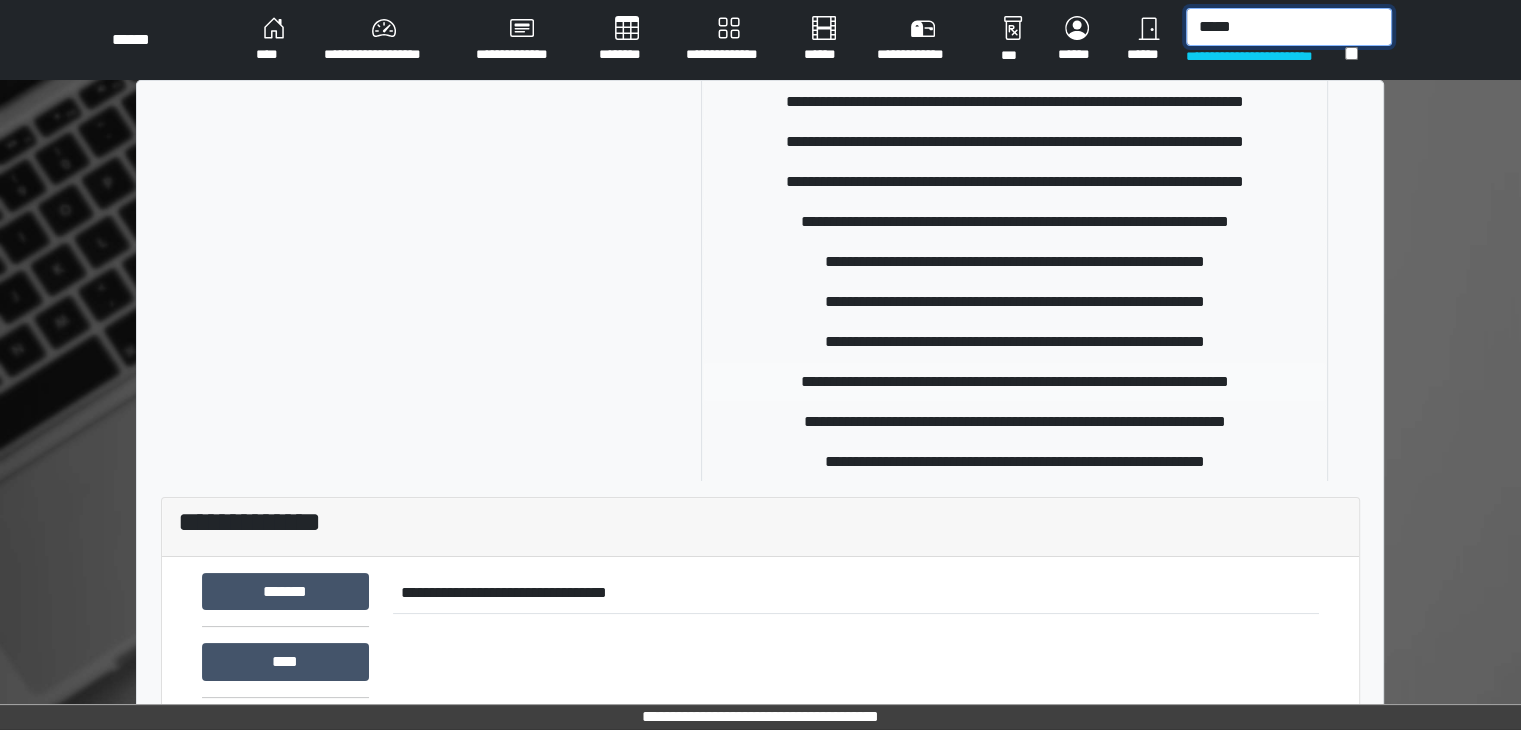 type on "*****" 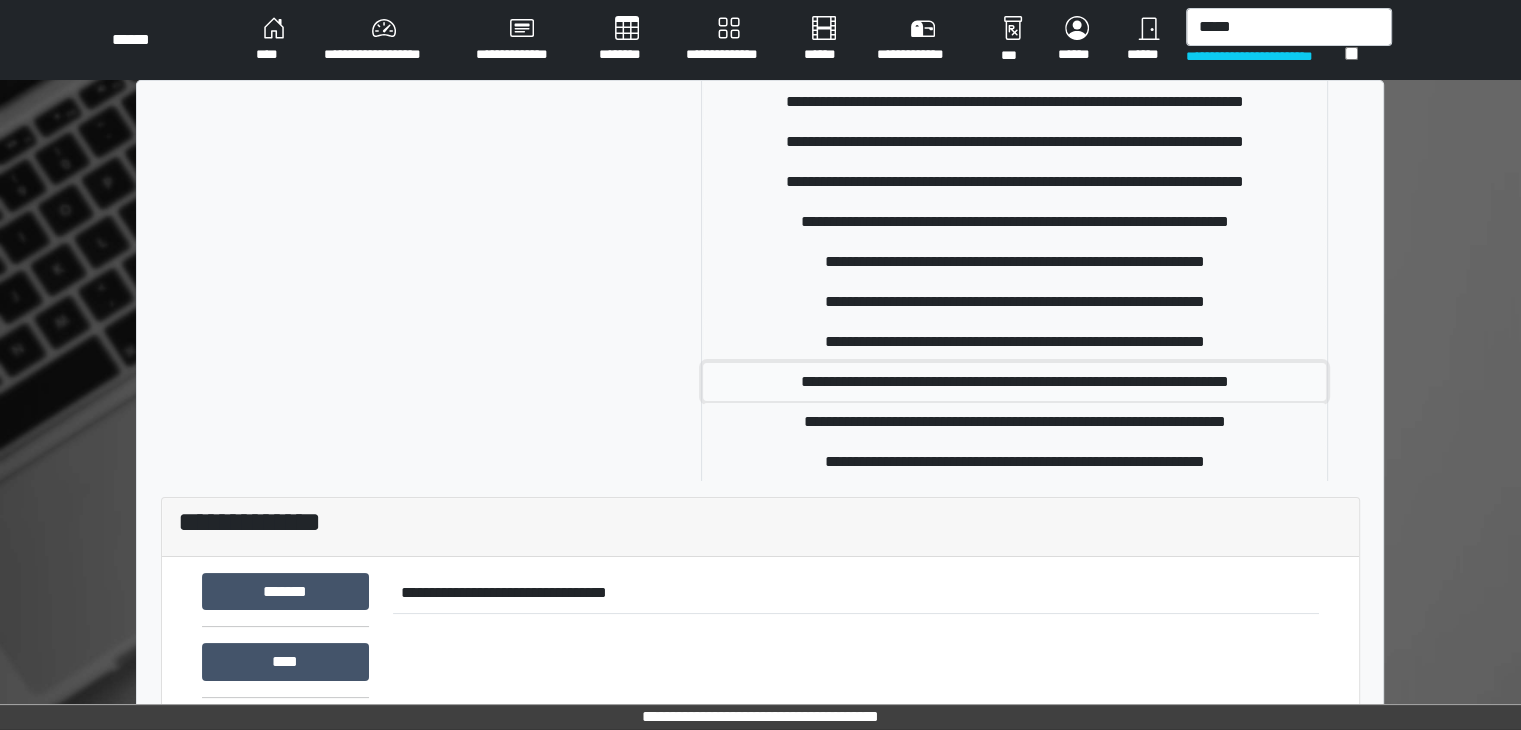 click on "**********" at bounding box center (1014, 382) 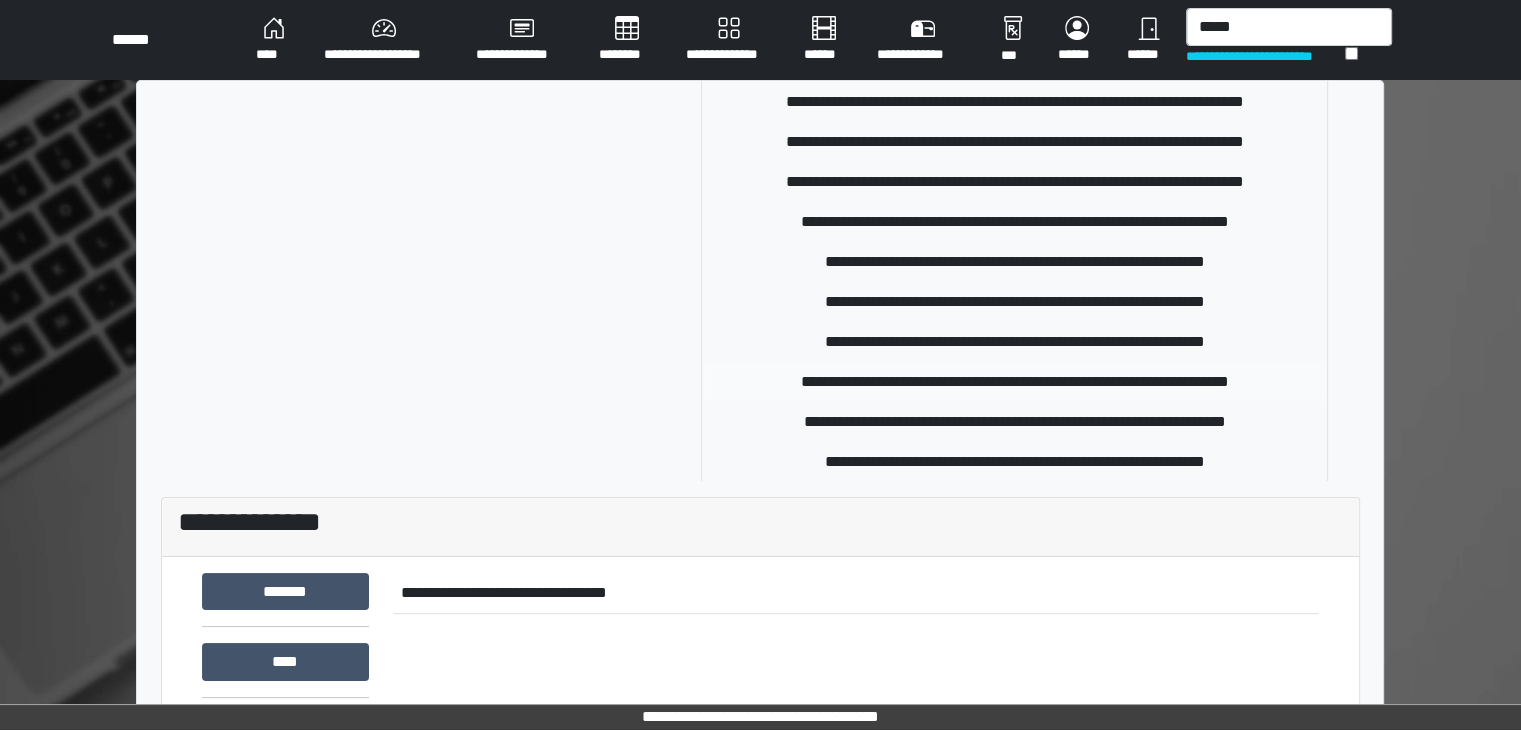 type 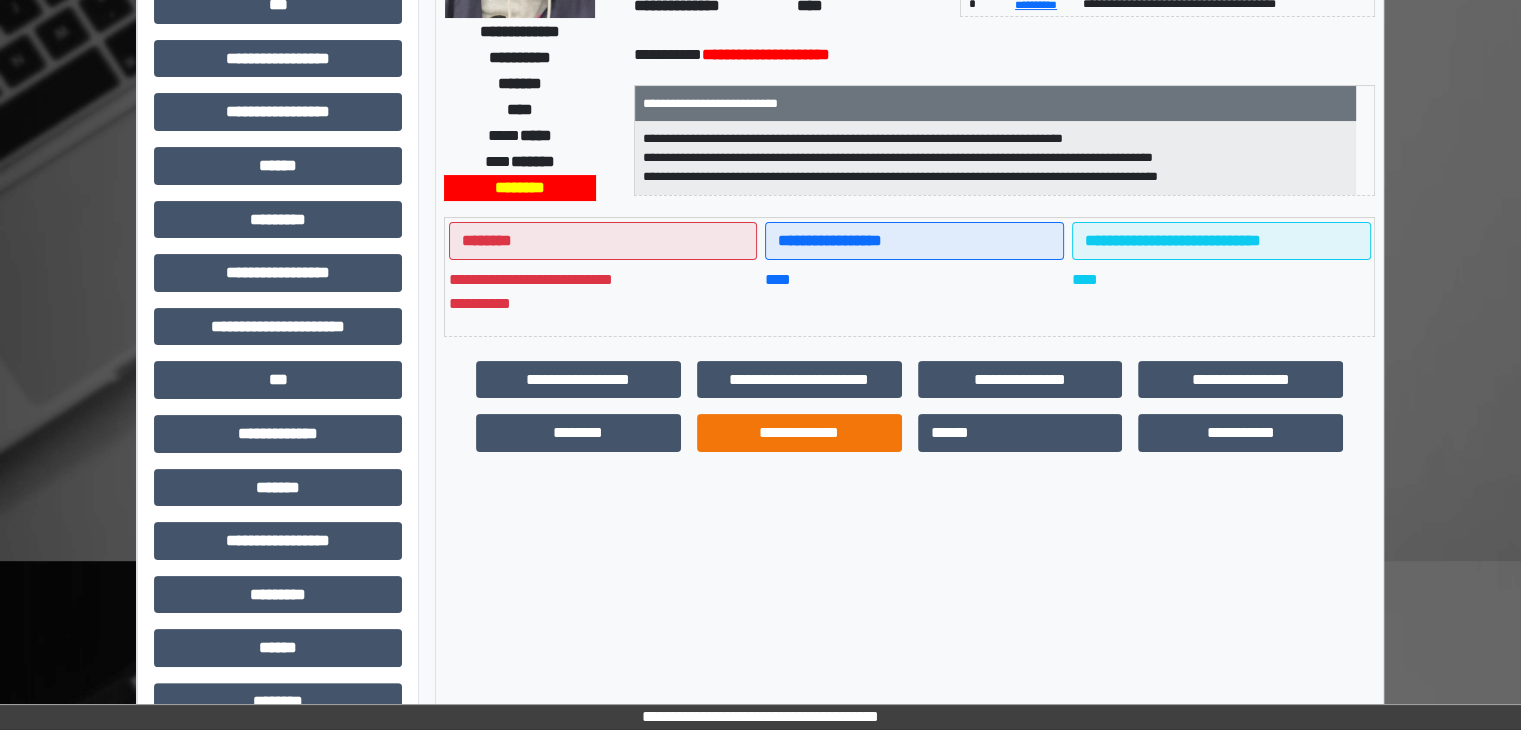 scroll, scrollTop: 300, scrollLeft: 0, axis: vertical 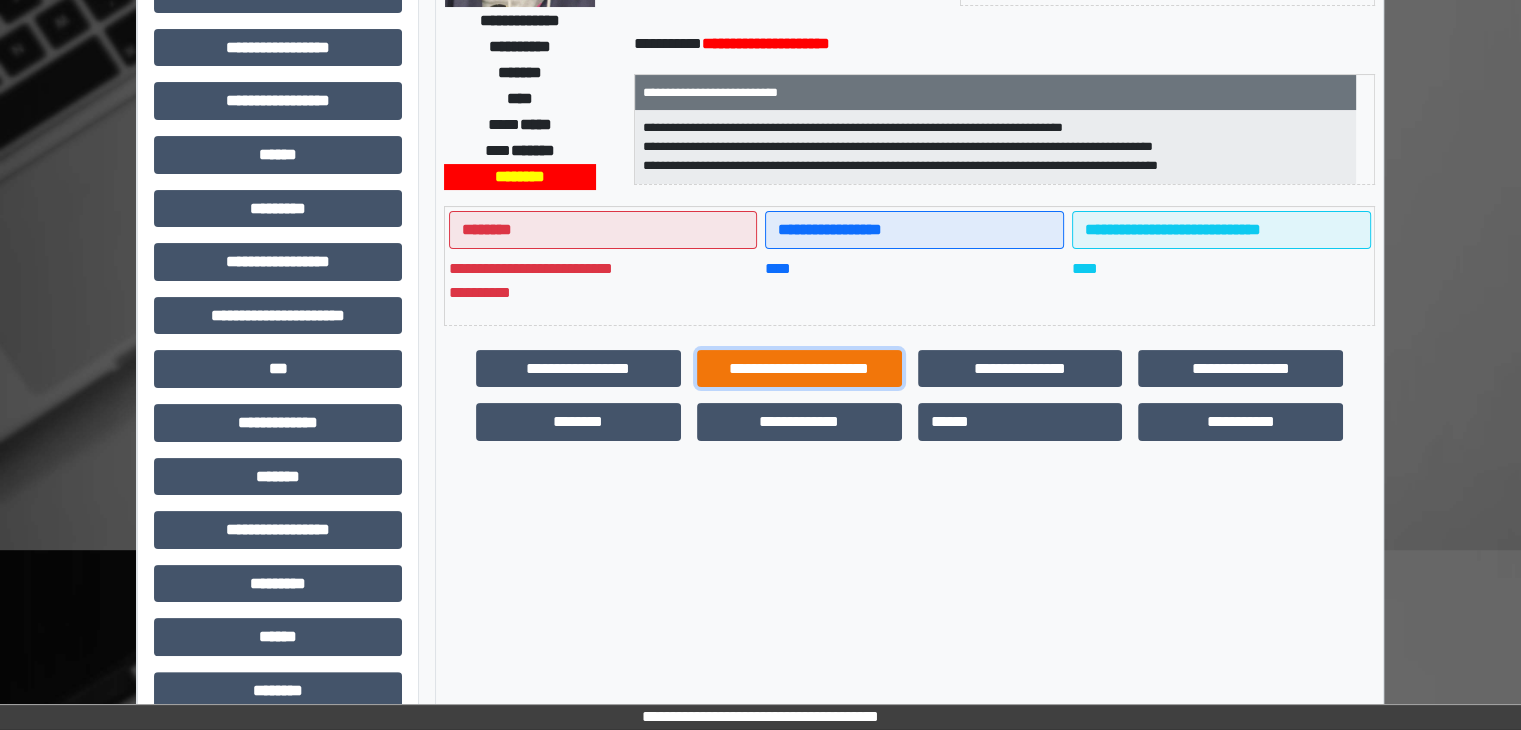 click on "**********" at bounding box center (799, 369) 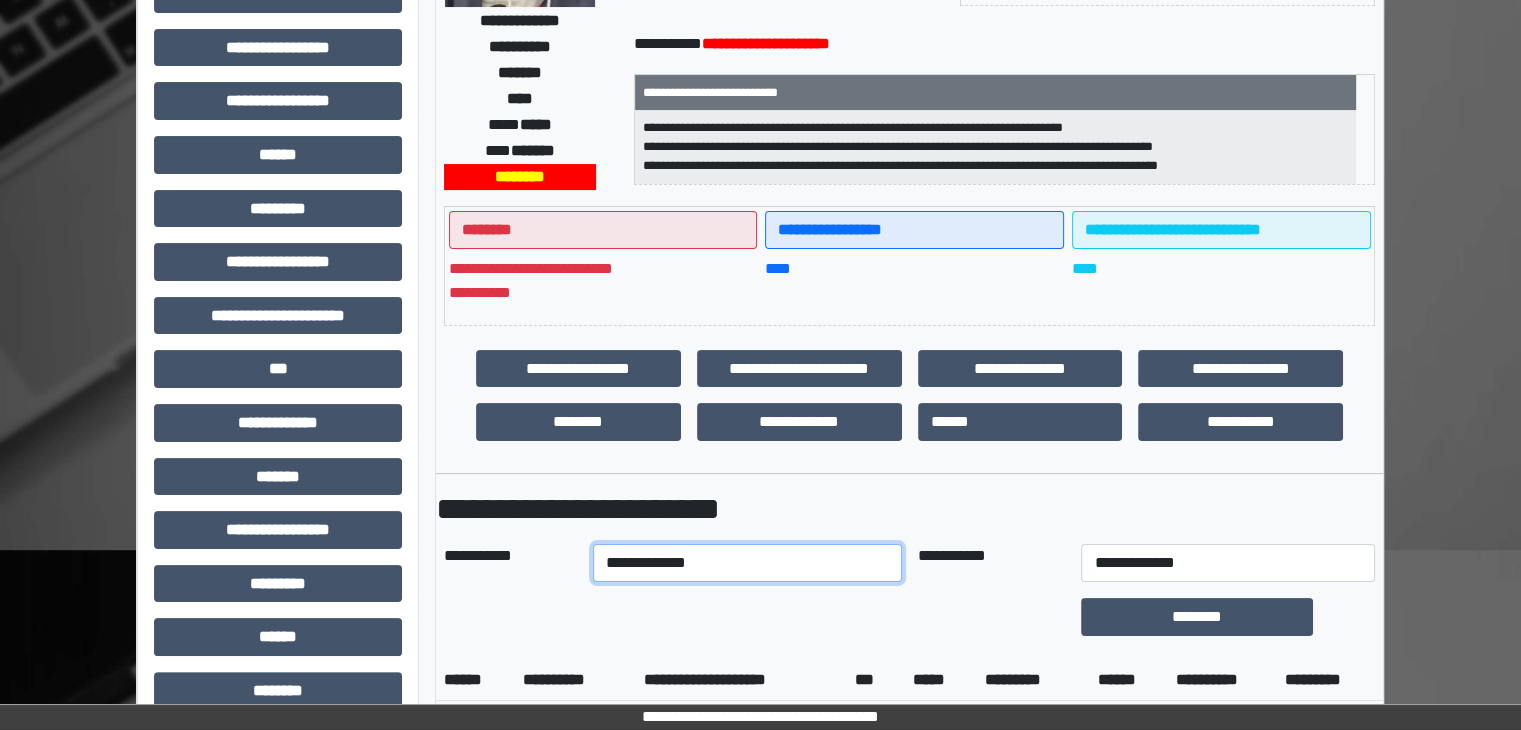 click on "**********" at bounding box center (747, 563) 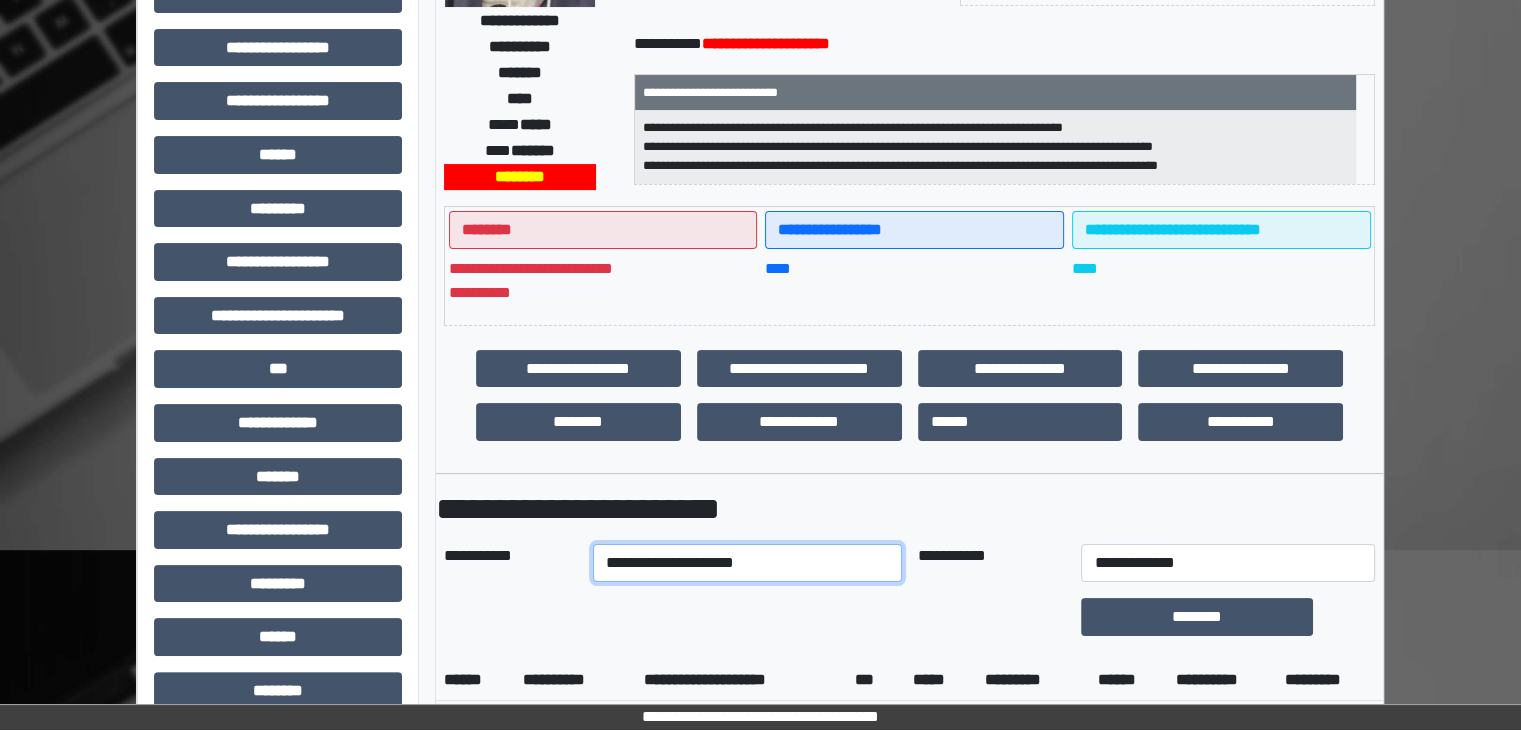 click on "**********" at bounding box center (747, 563) 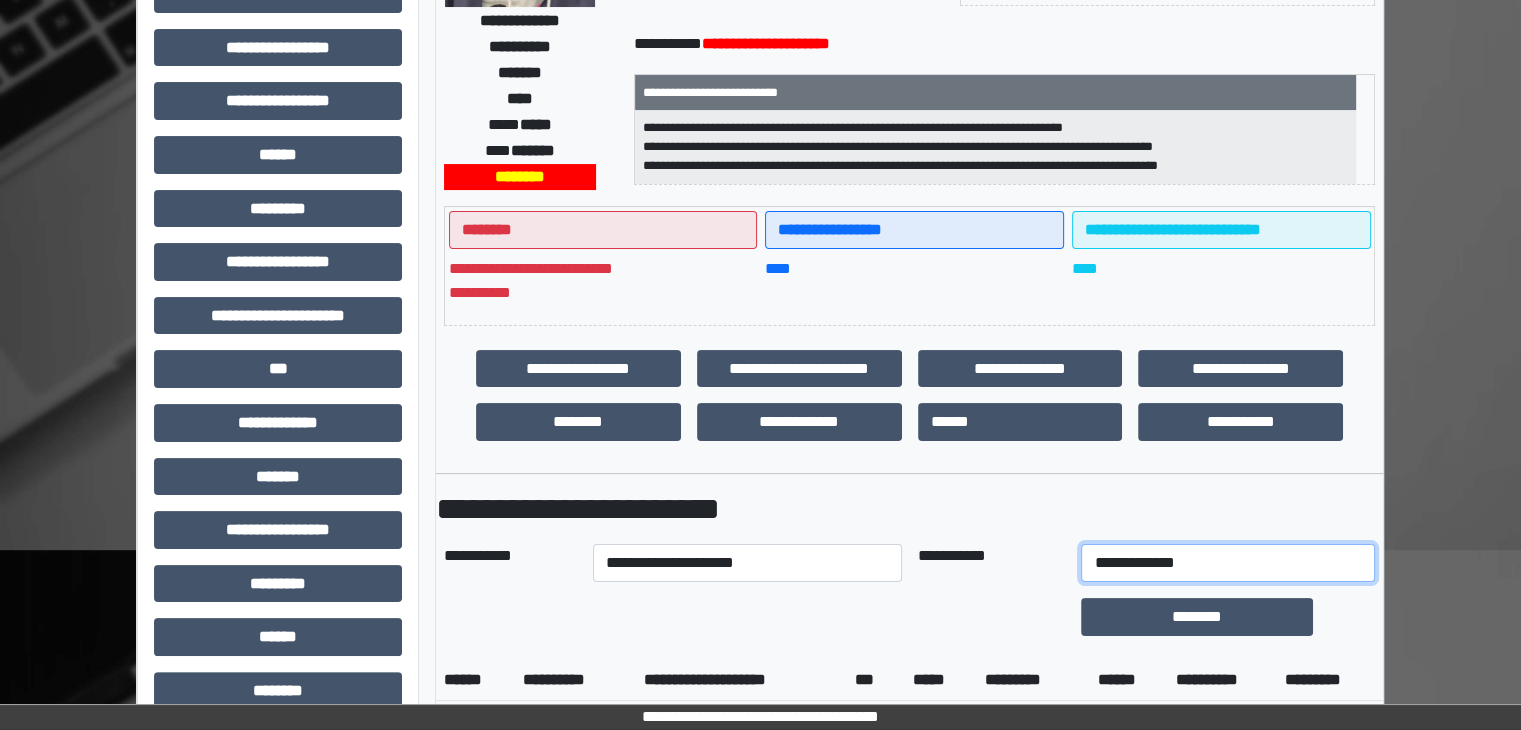click on "**********" at bounding box center [1227, 563] 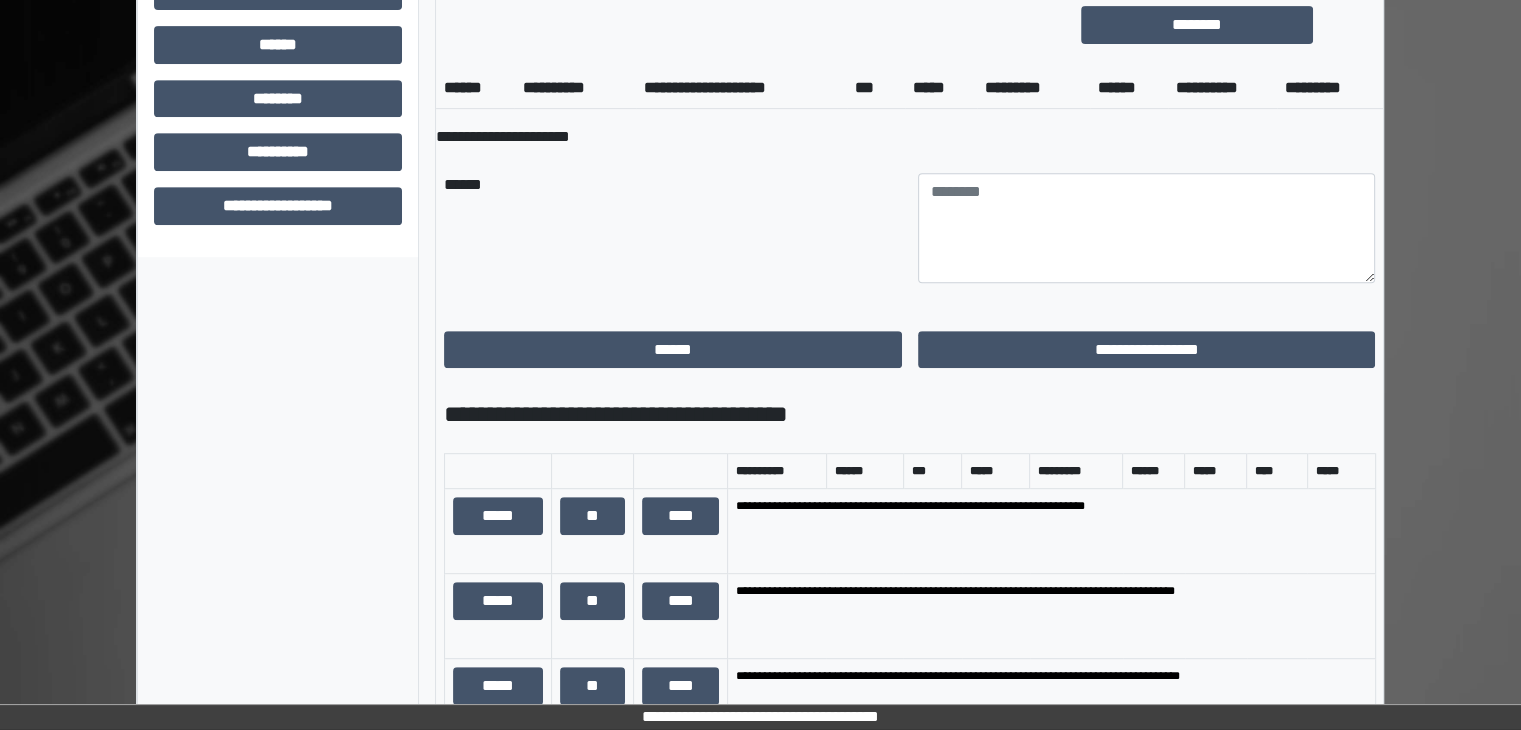 scroll, scrollTop: 1000, scrollLeft: 0, axis: vertical 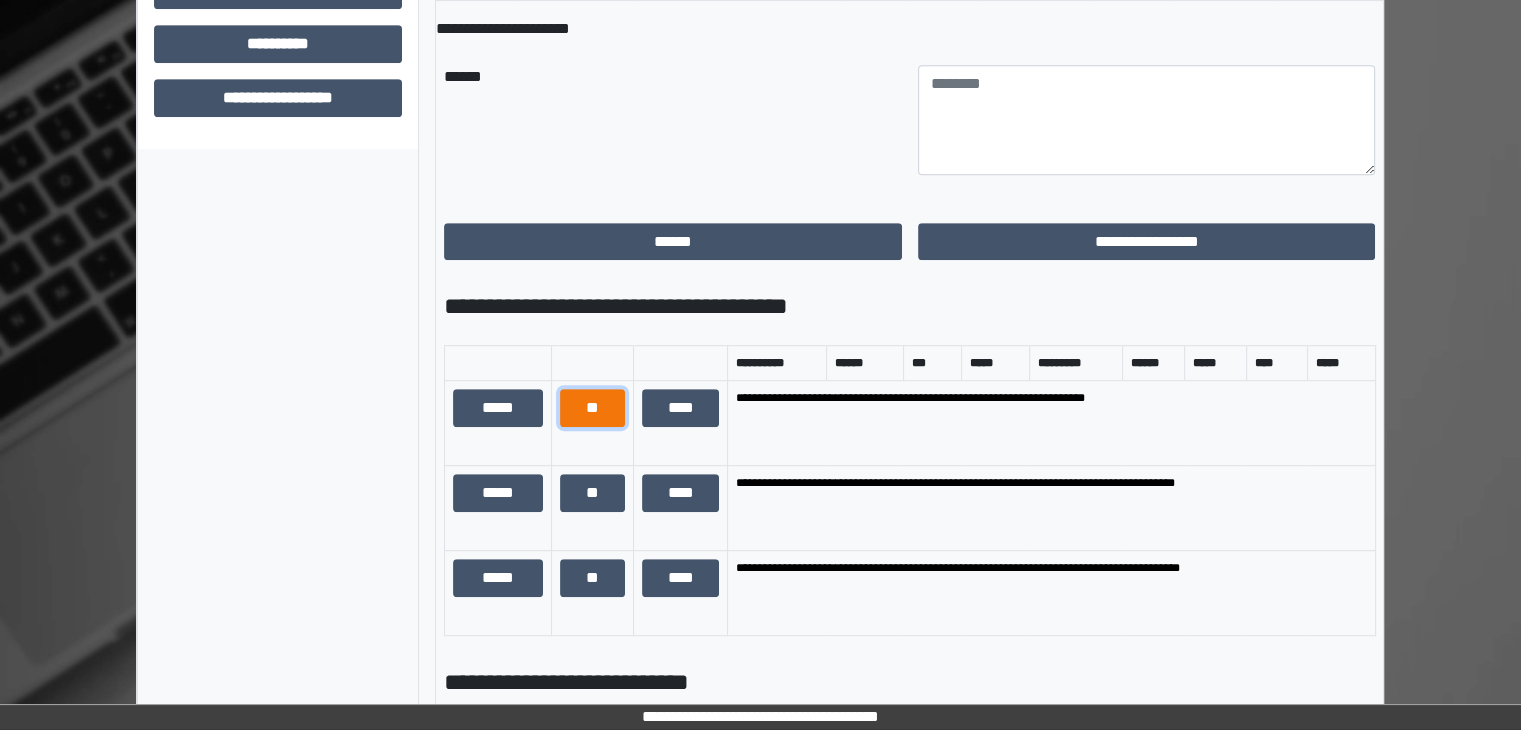 click on "**" at bounding box center (592, 408) 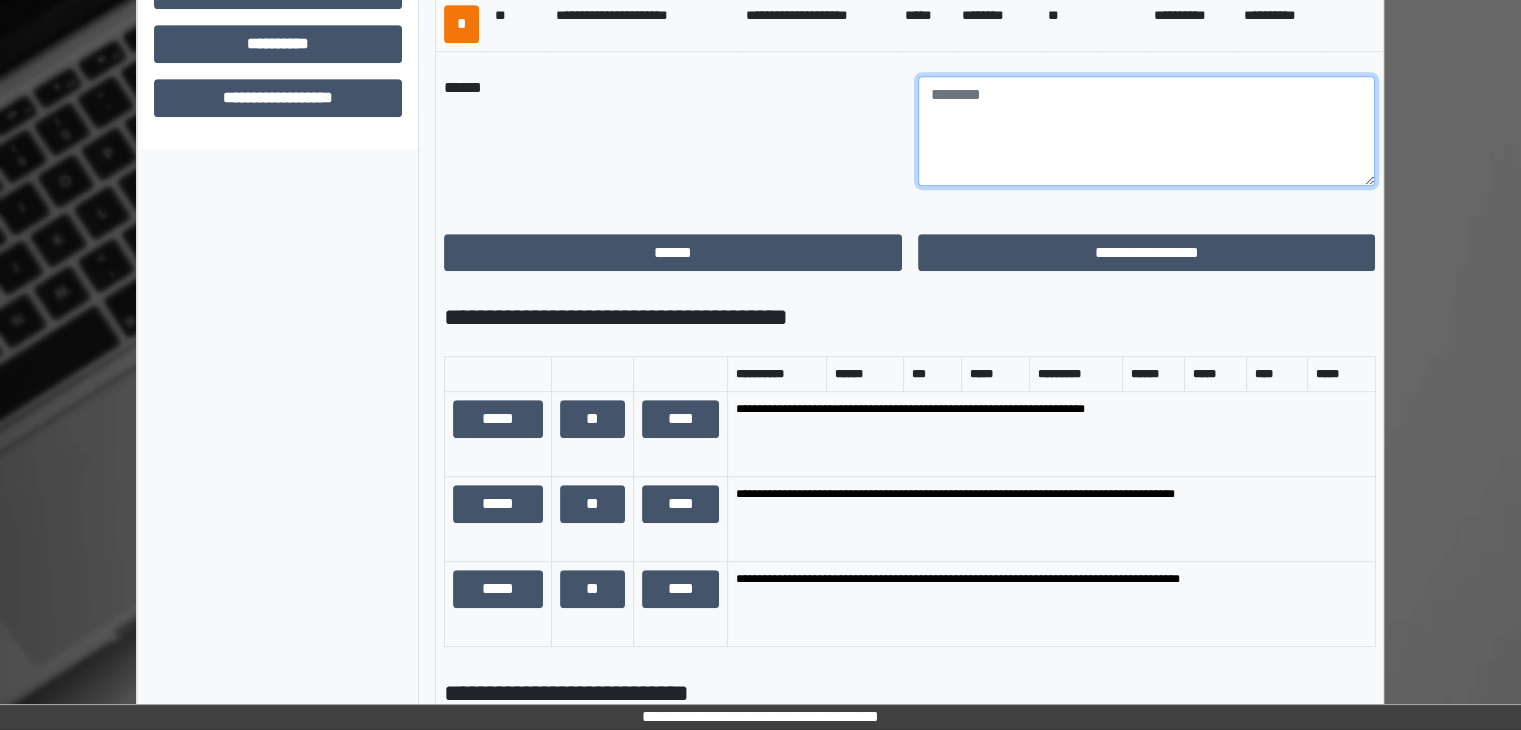 click at bounding box center [1147, 131] 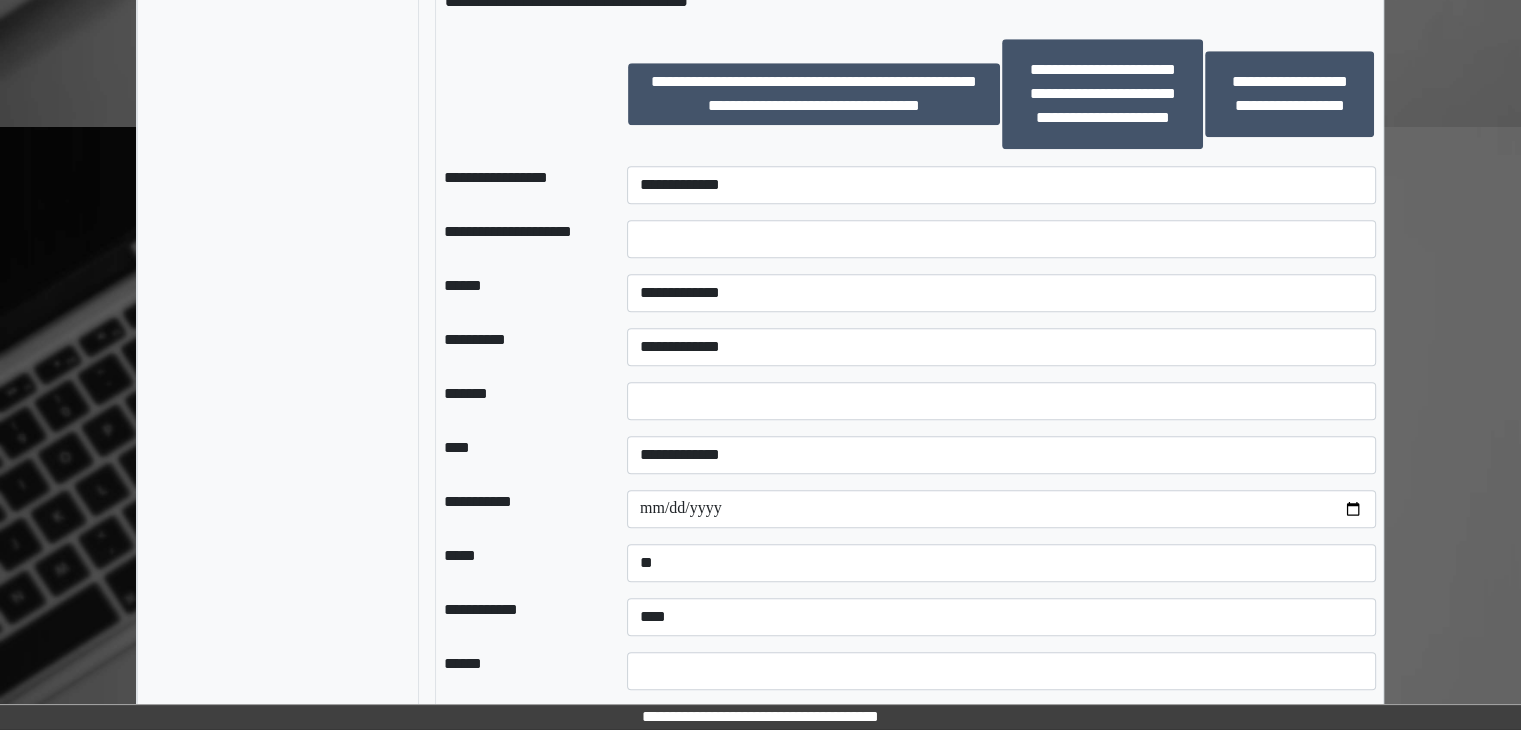 scroll, scrollTop: 1700, scrollLeft: 0, axis: vertical 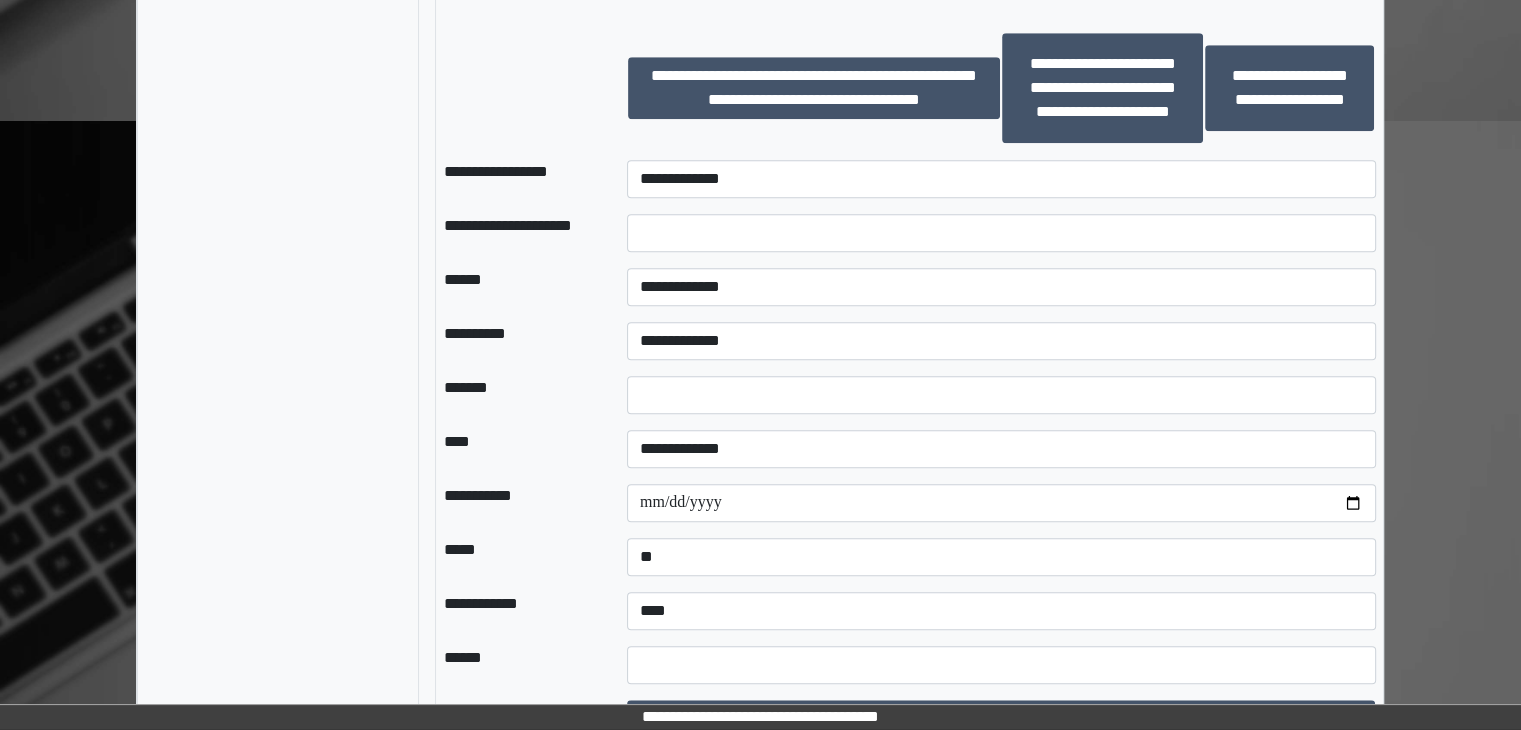 type on "**********" 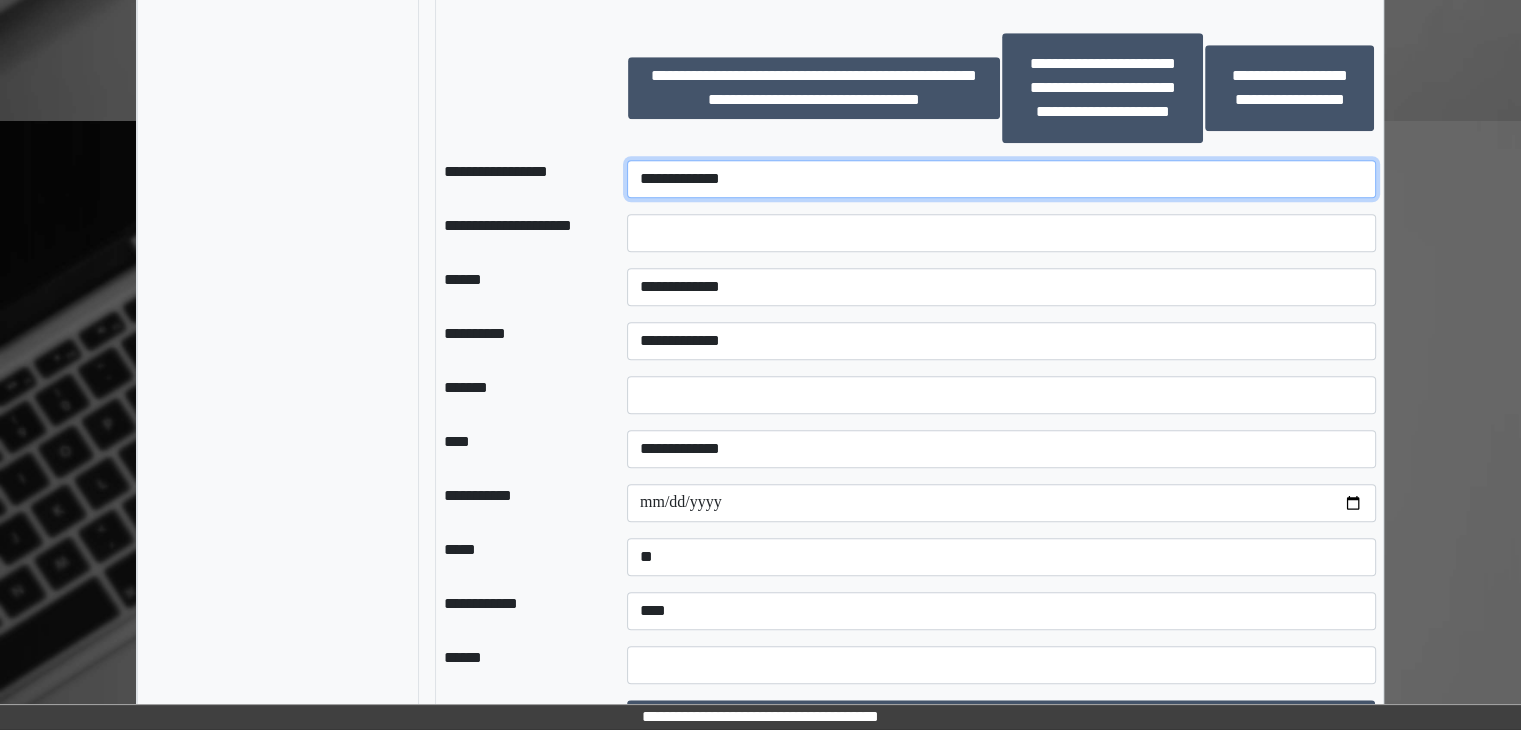 click on "**********" at bounding box center (1001, 179) 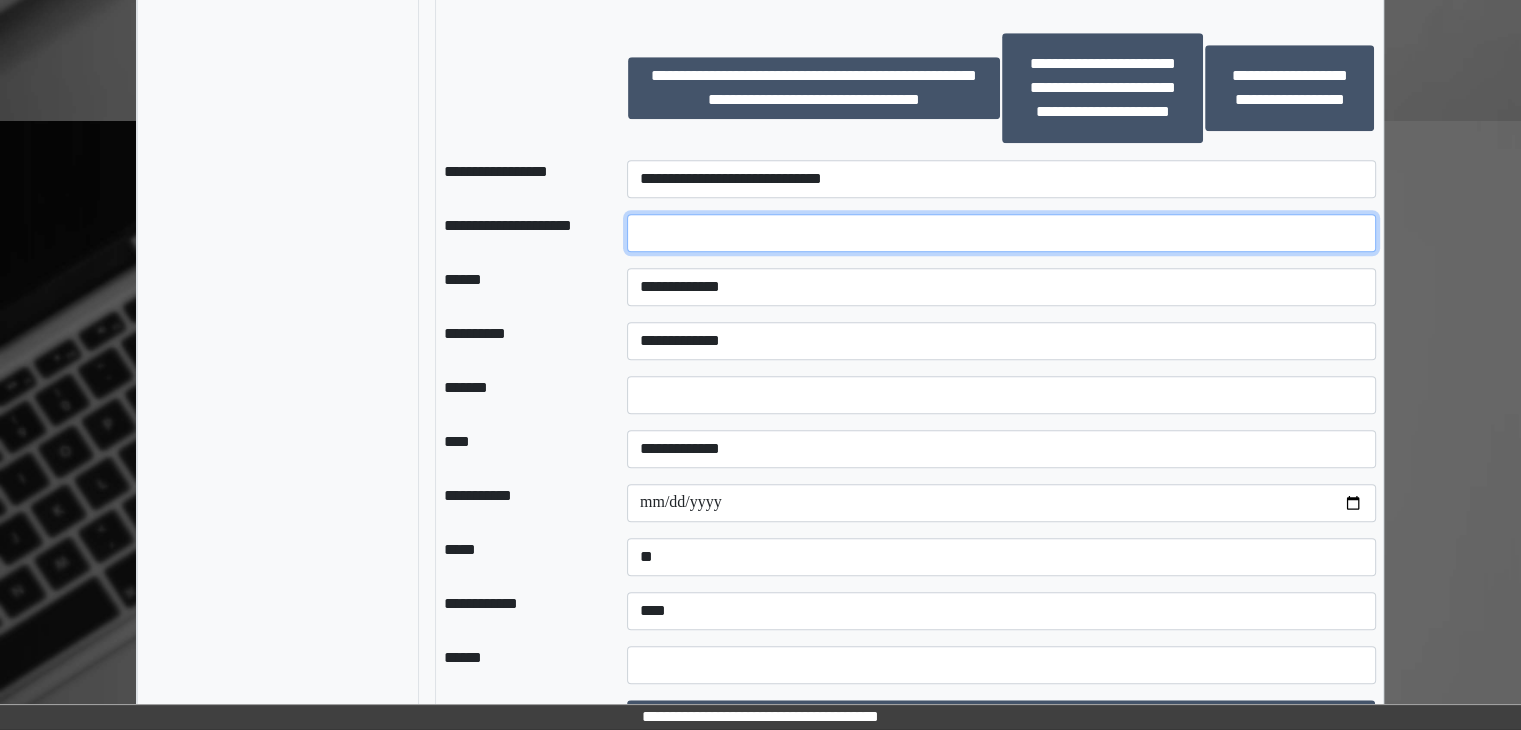 click at bounding box center [1001, 233] 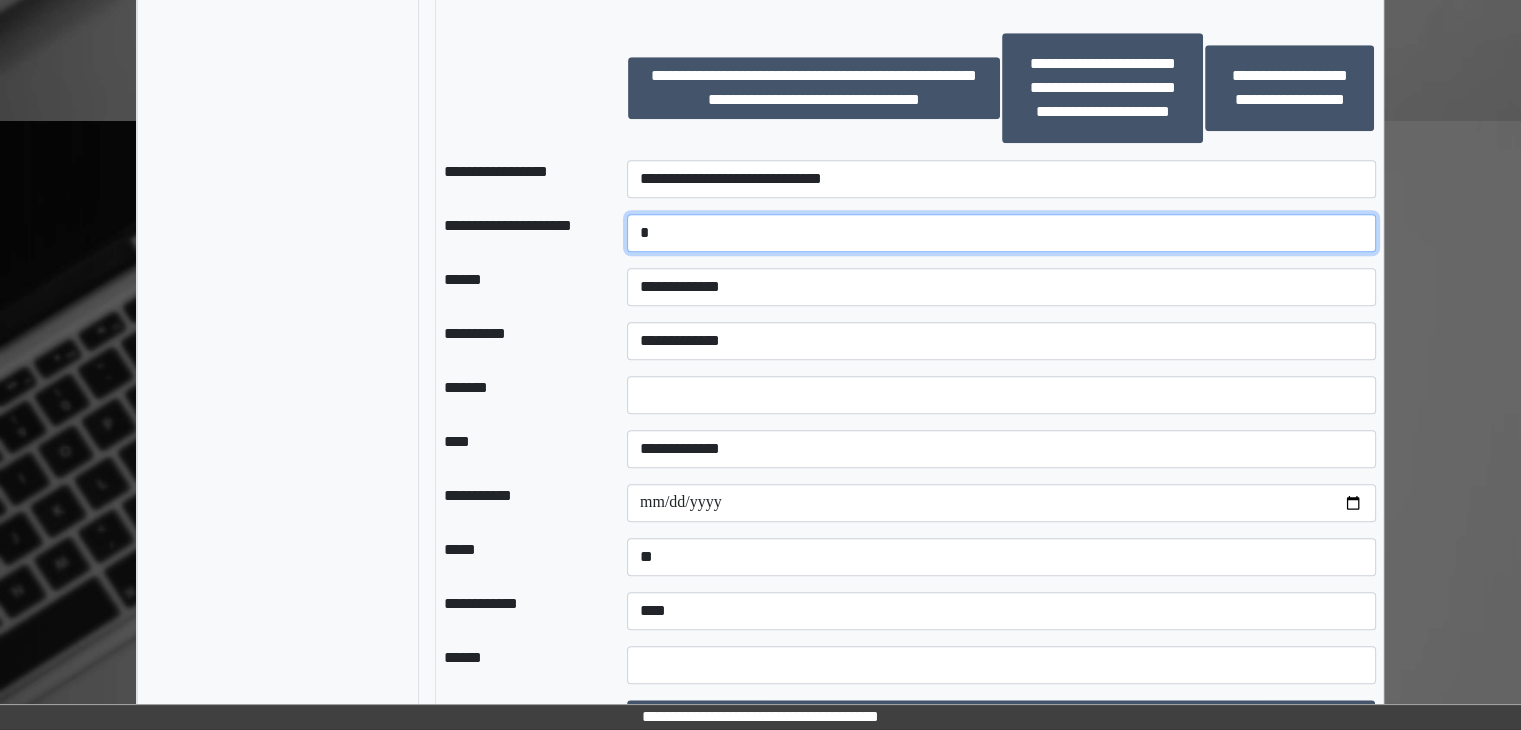 type on "*" 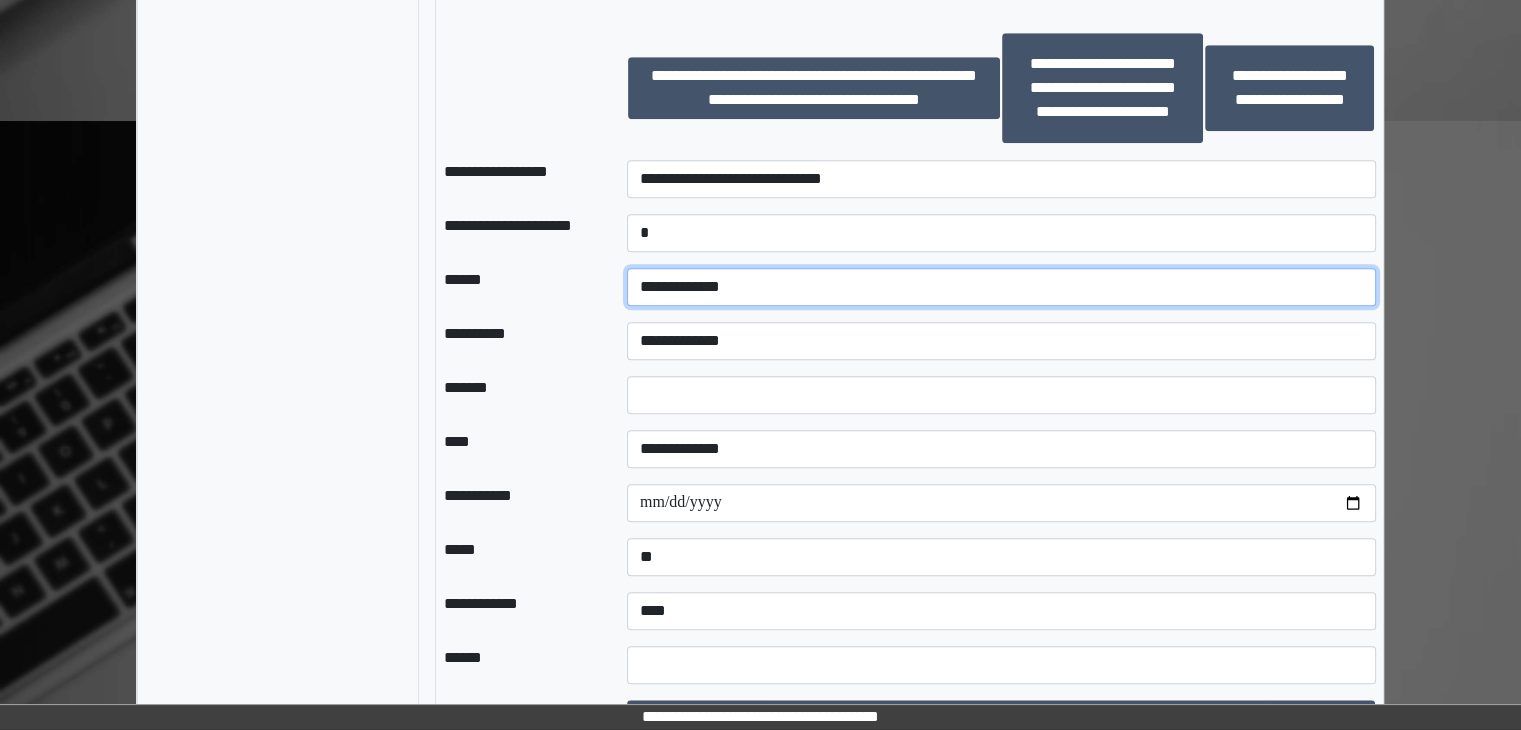 click on "**********" at bounding box center [1001, 287] 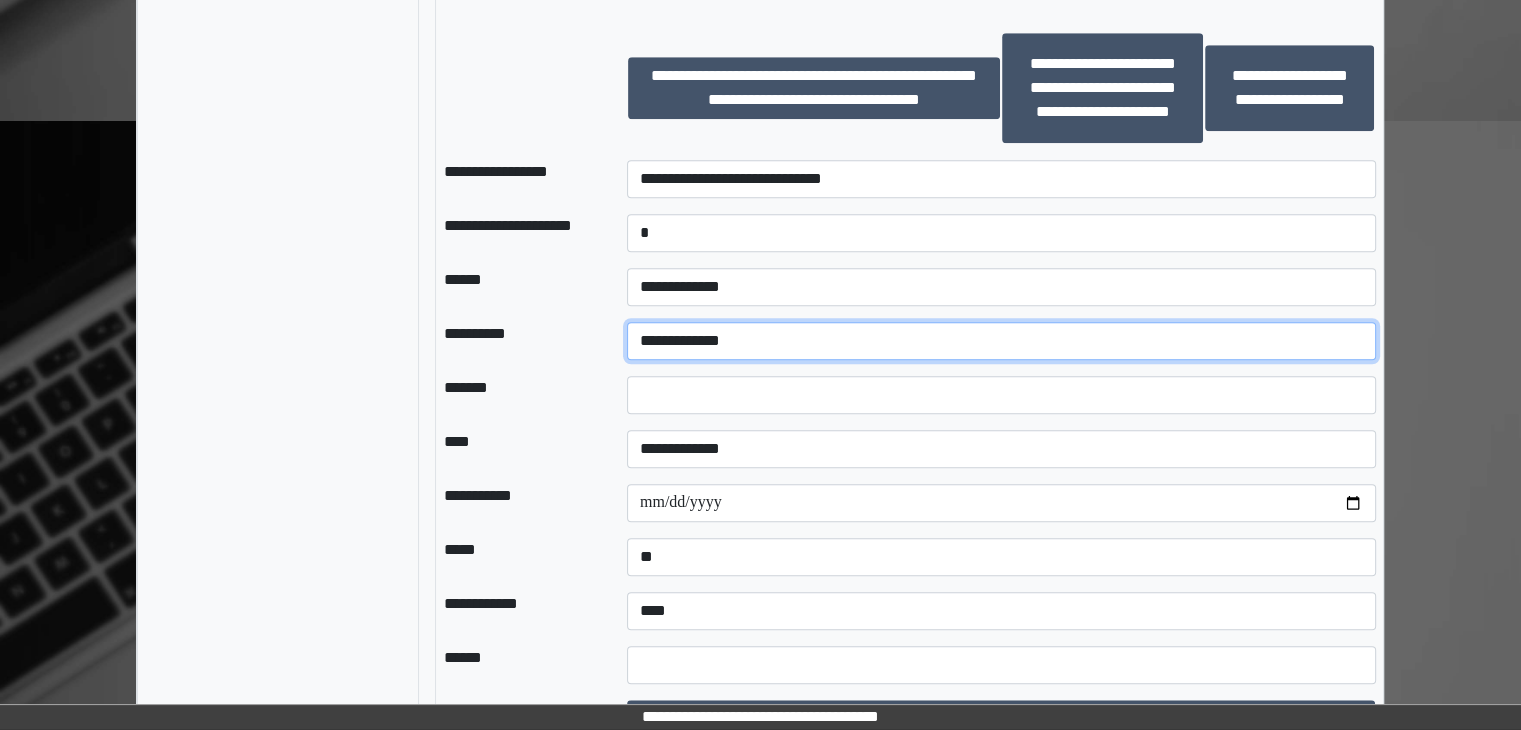 click on "**********" at bounding box center (1001, 341) 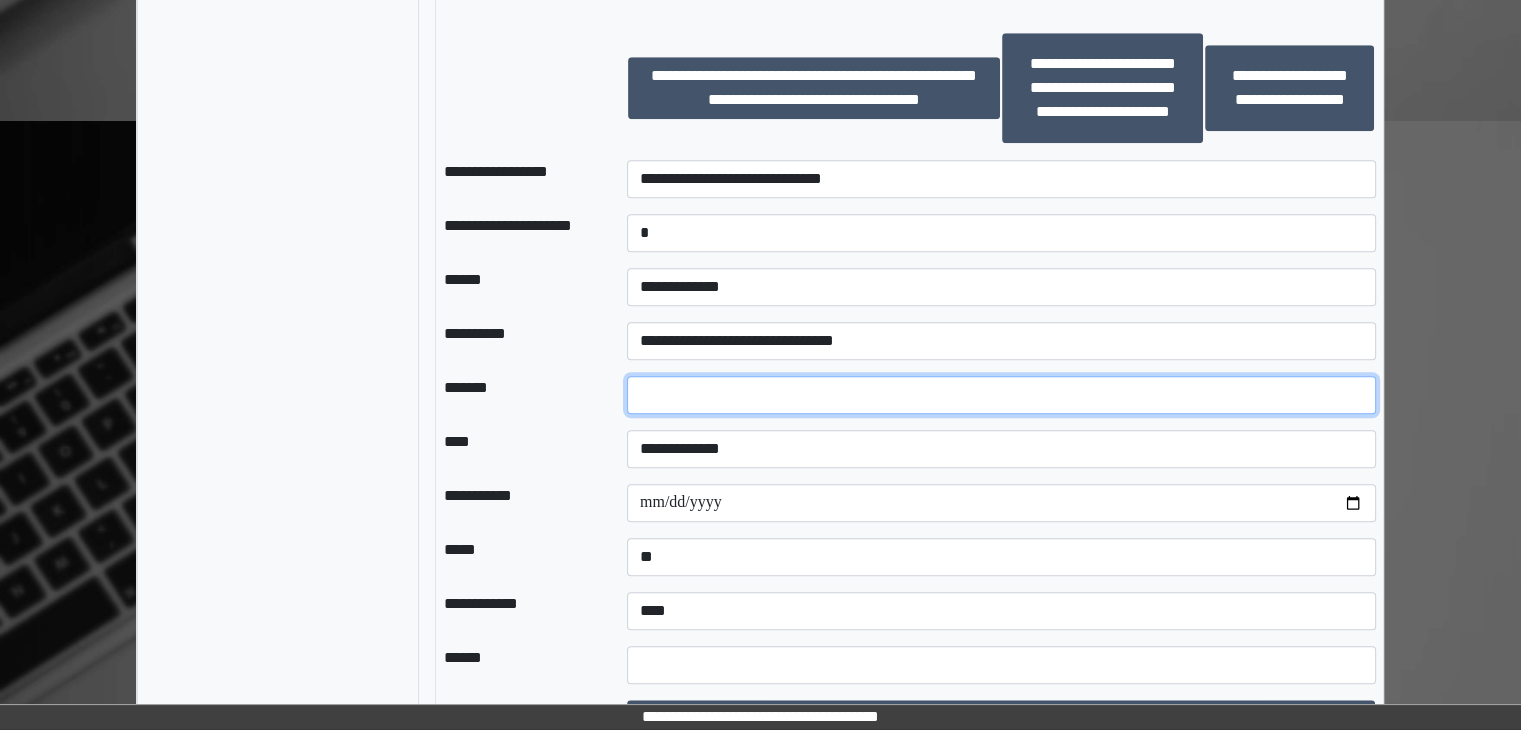 click at bounding box center (1001, 395) 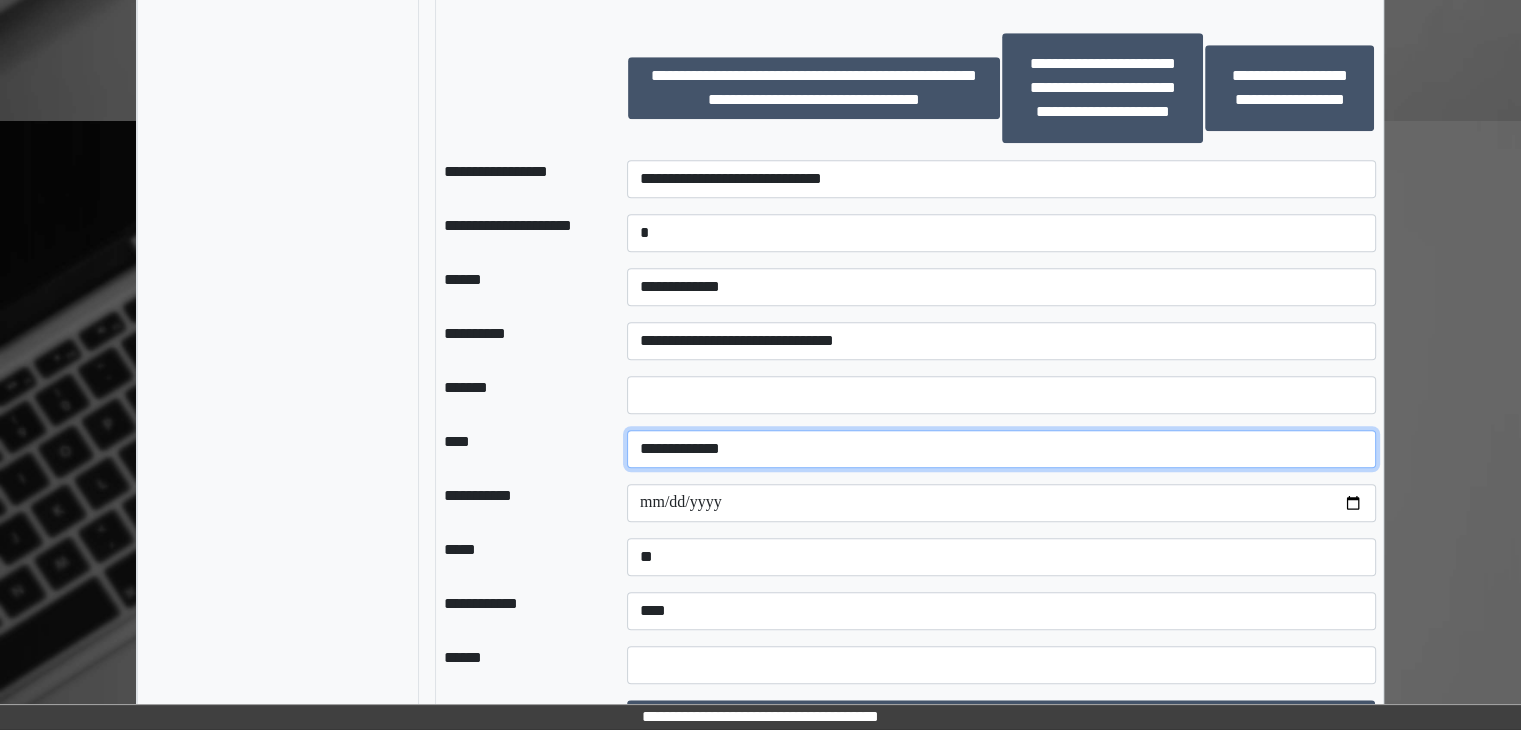 click on "**********" at bounding box center [1001, 449] 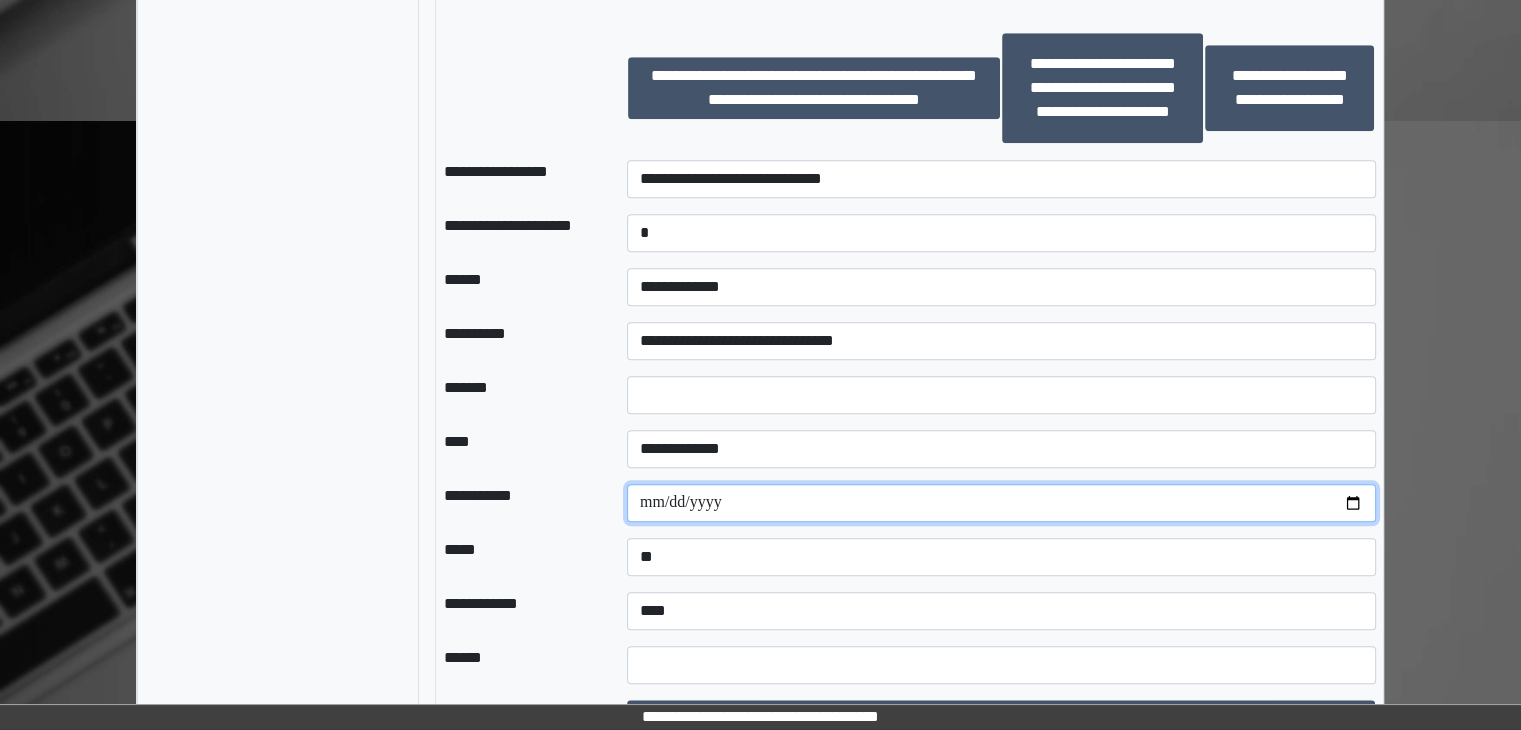 click at bounding box center [1001, 503] 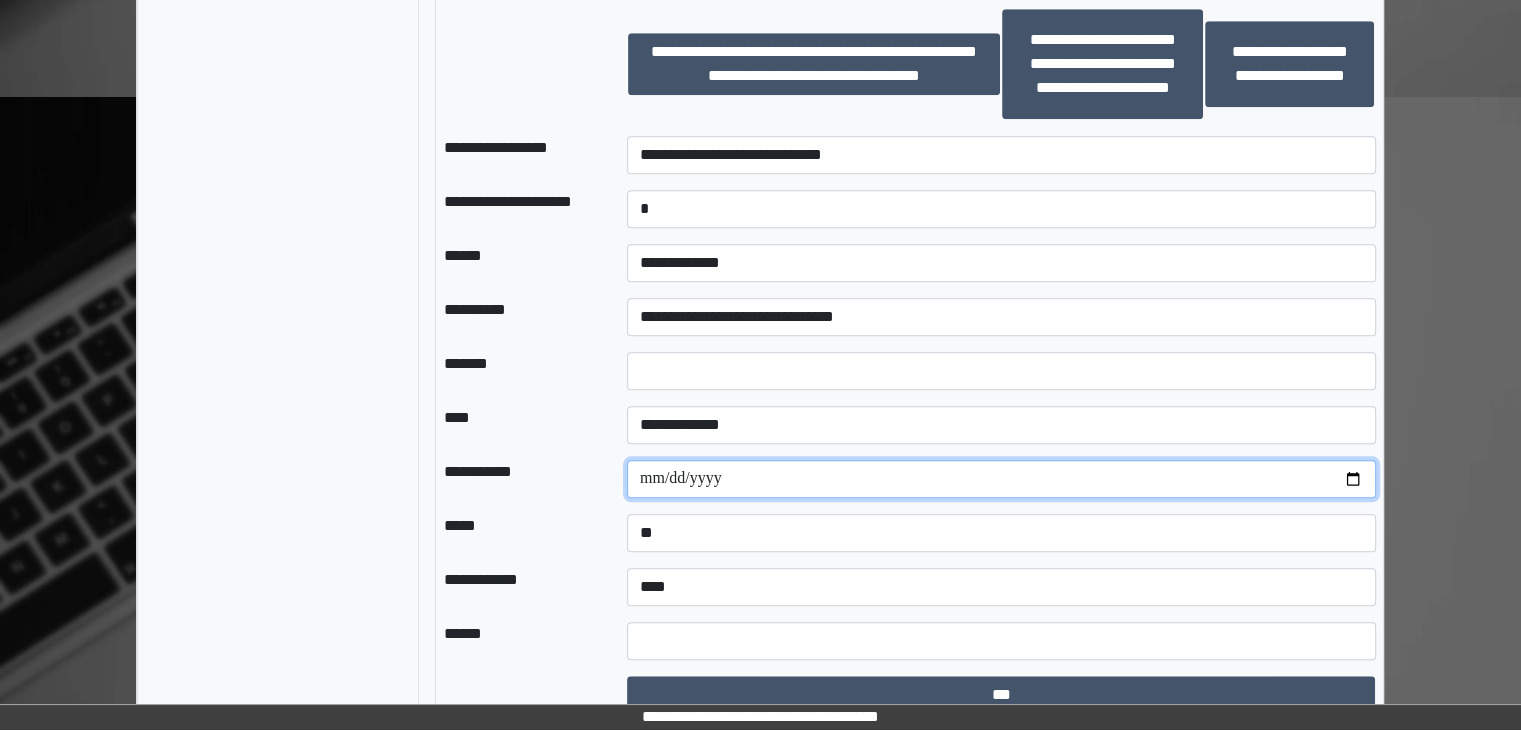 scroll, scrollTop: 1742, scrollLeft: 0, axis: vertical 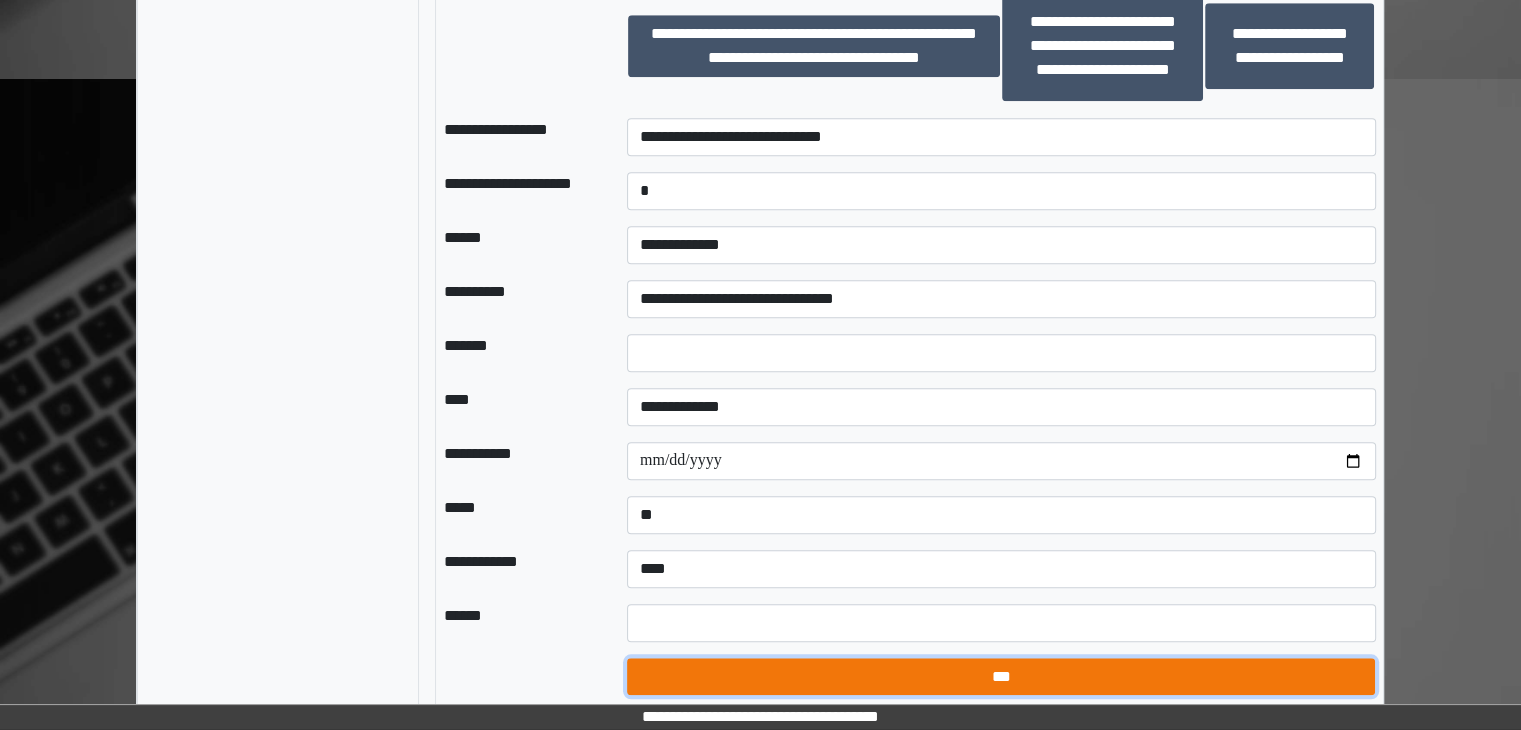 click on "***" at bounding box center (1001, 677) 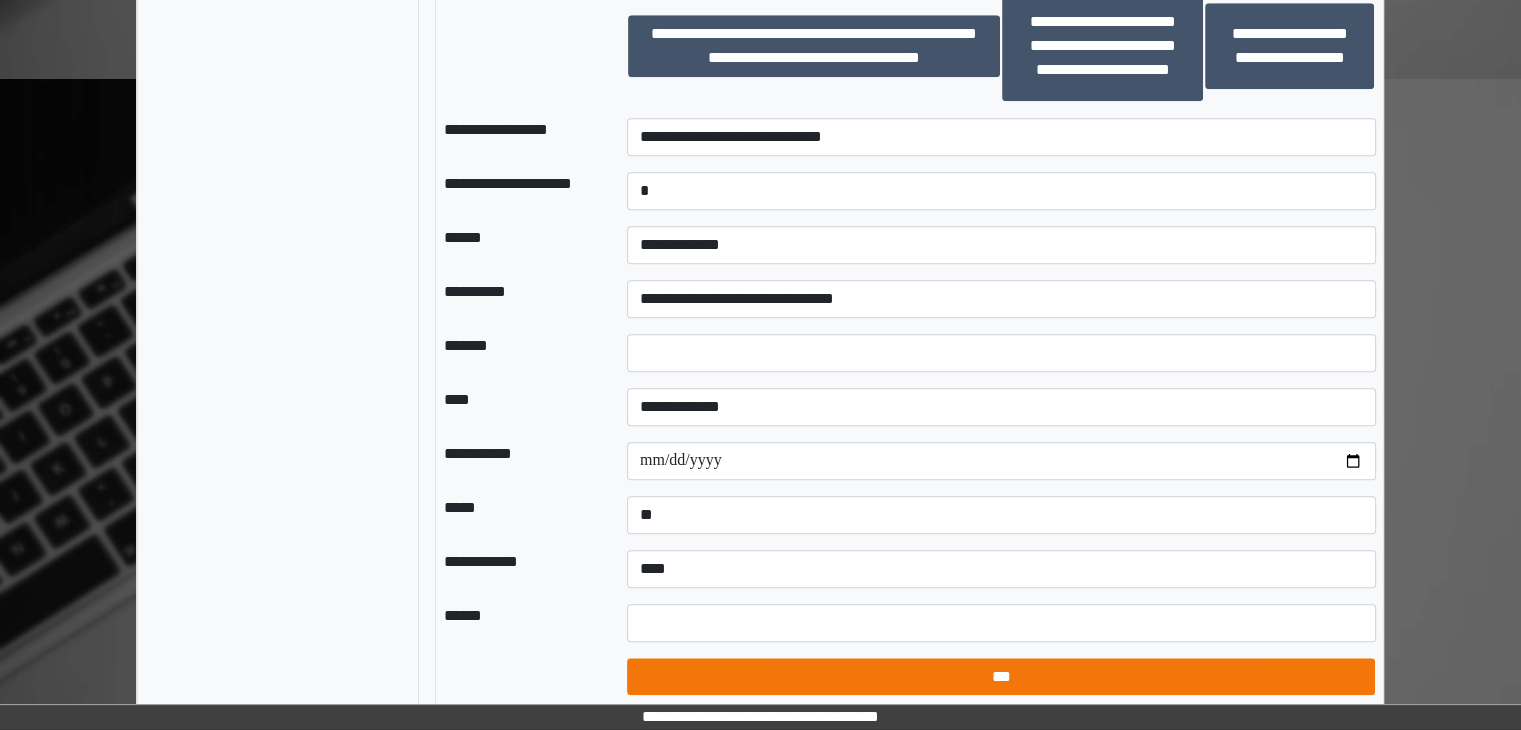 select on "*" 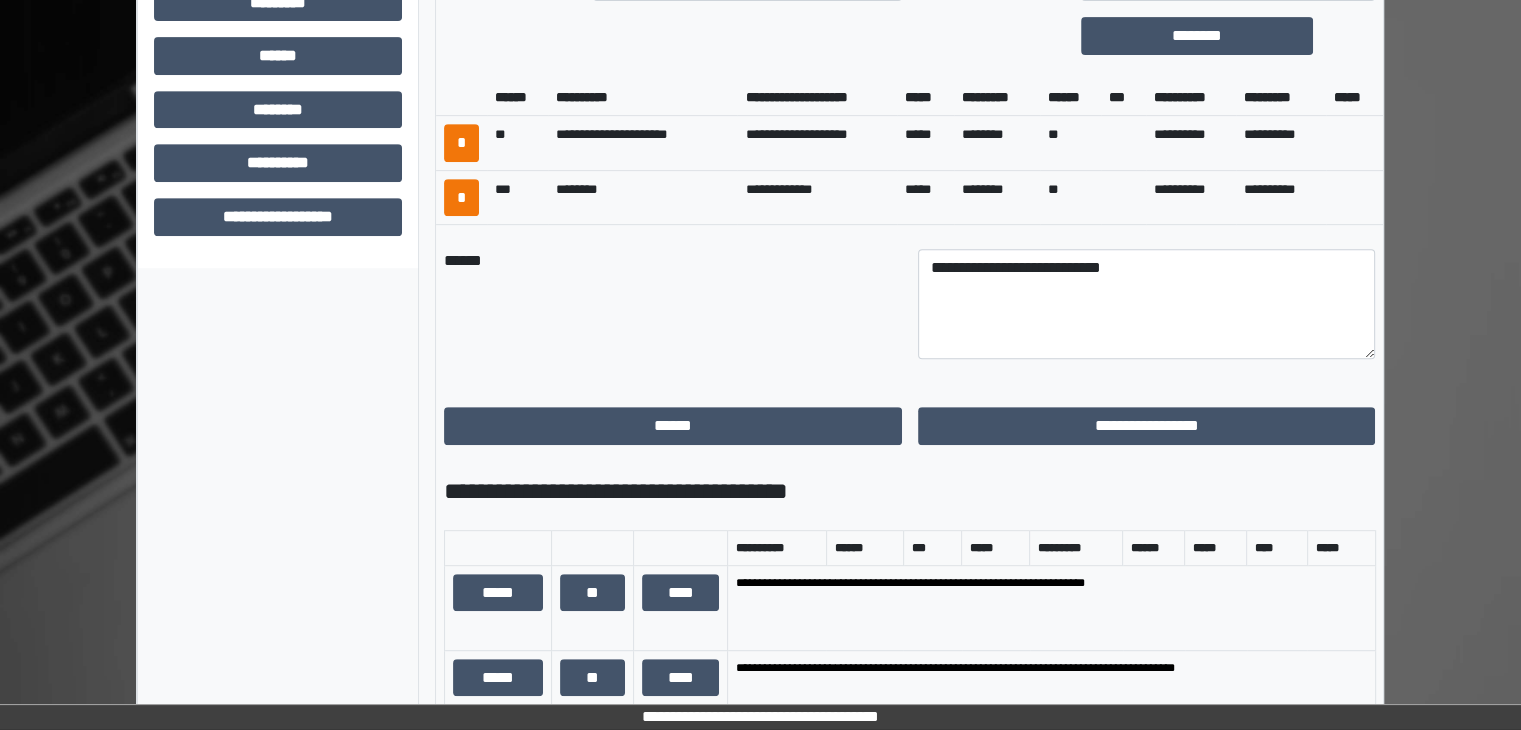 scroll, scrollTop: 742, scrollLeft: 0, axis: vertical 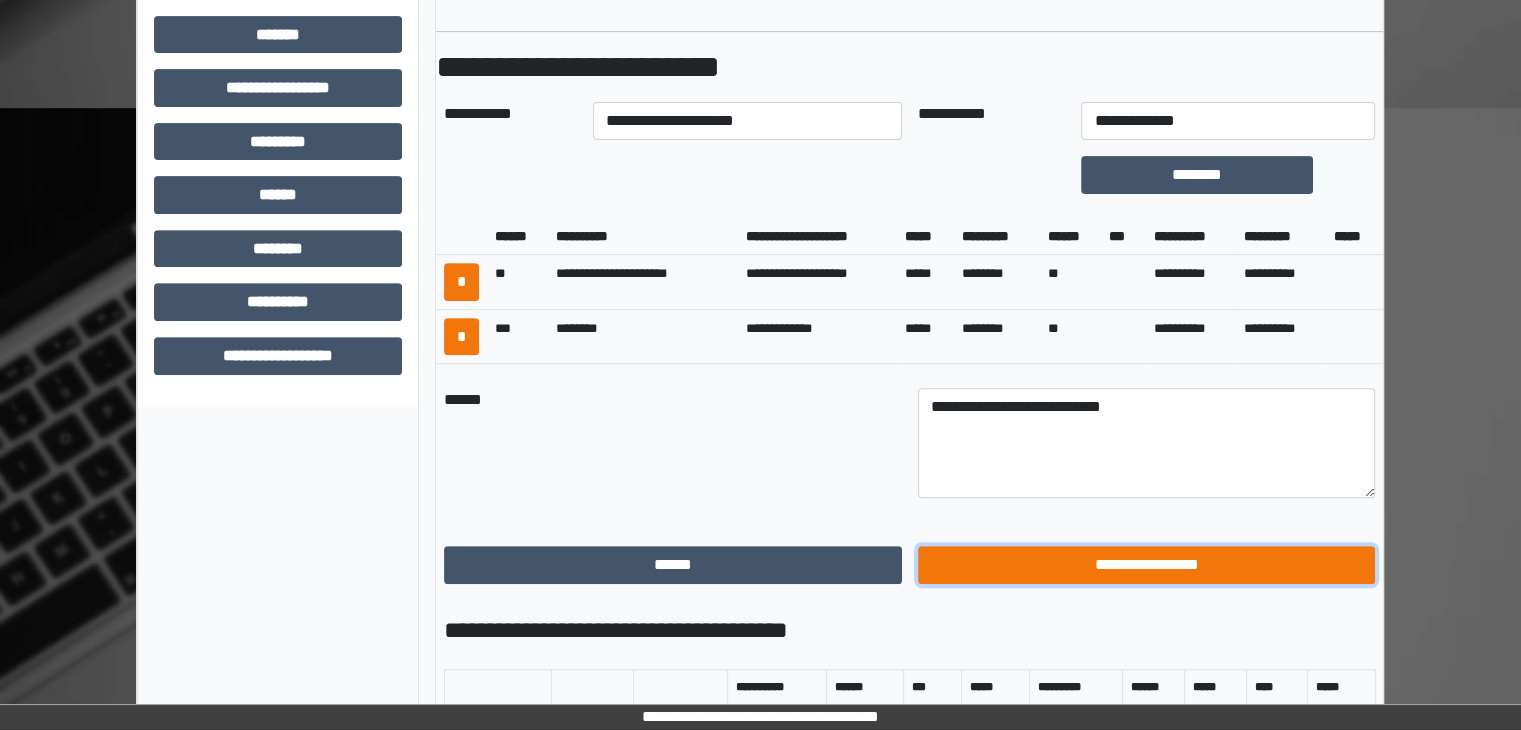 click on "**********" at bounding box center (1147, 565) 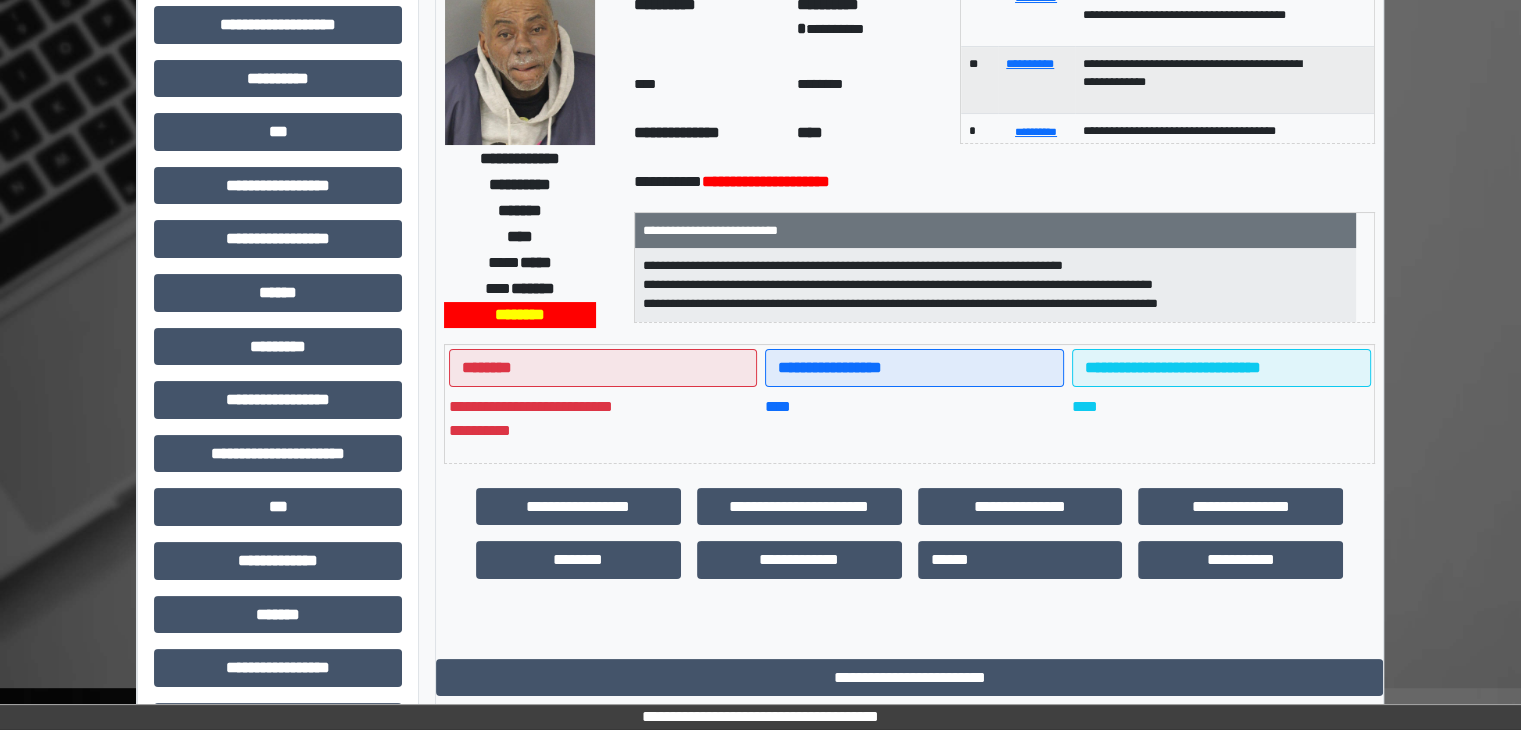 scroll, scrollTop: 0, scrollLeft: 0, axis: both 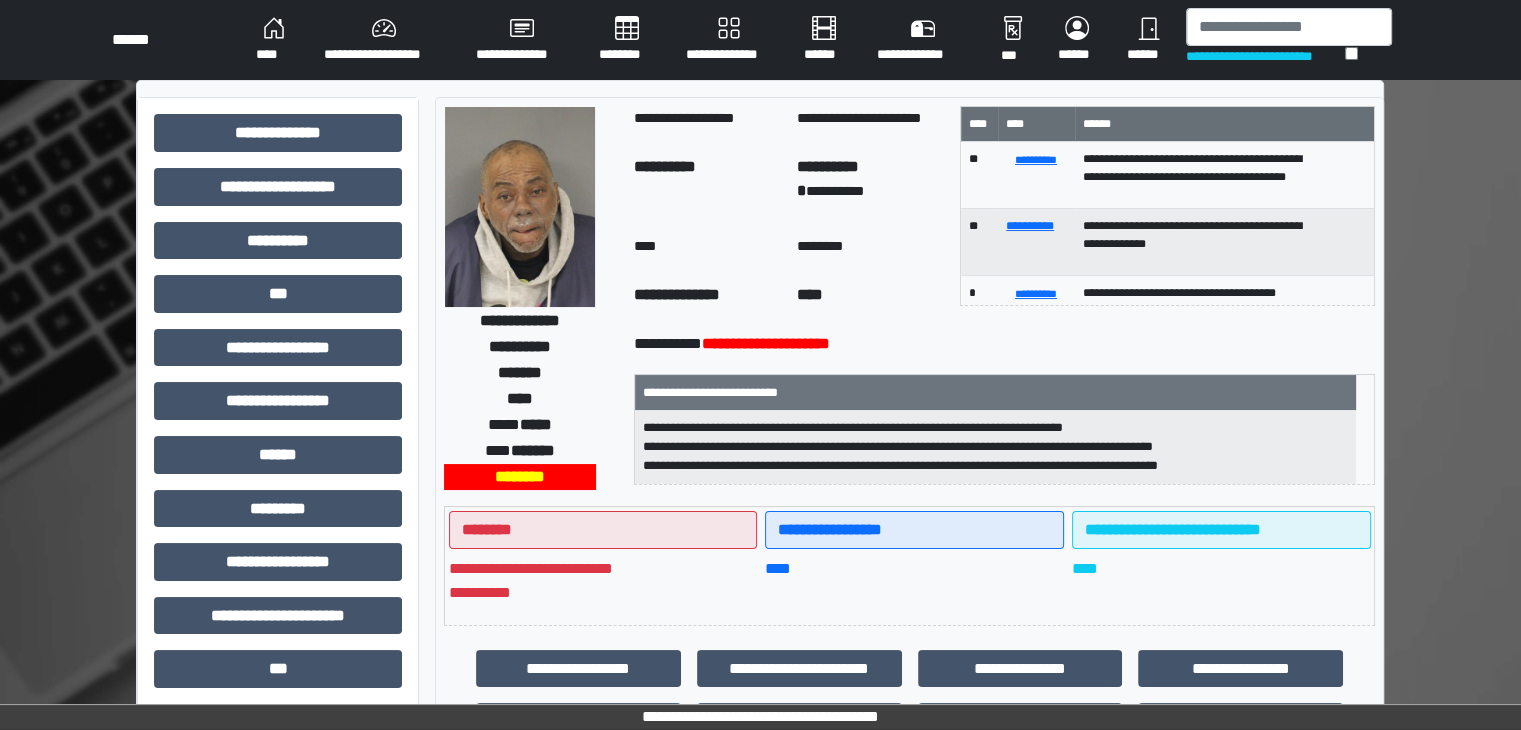 click on "****" at bounding box center [274, 40] 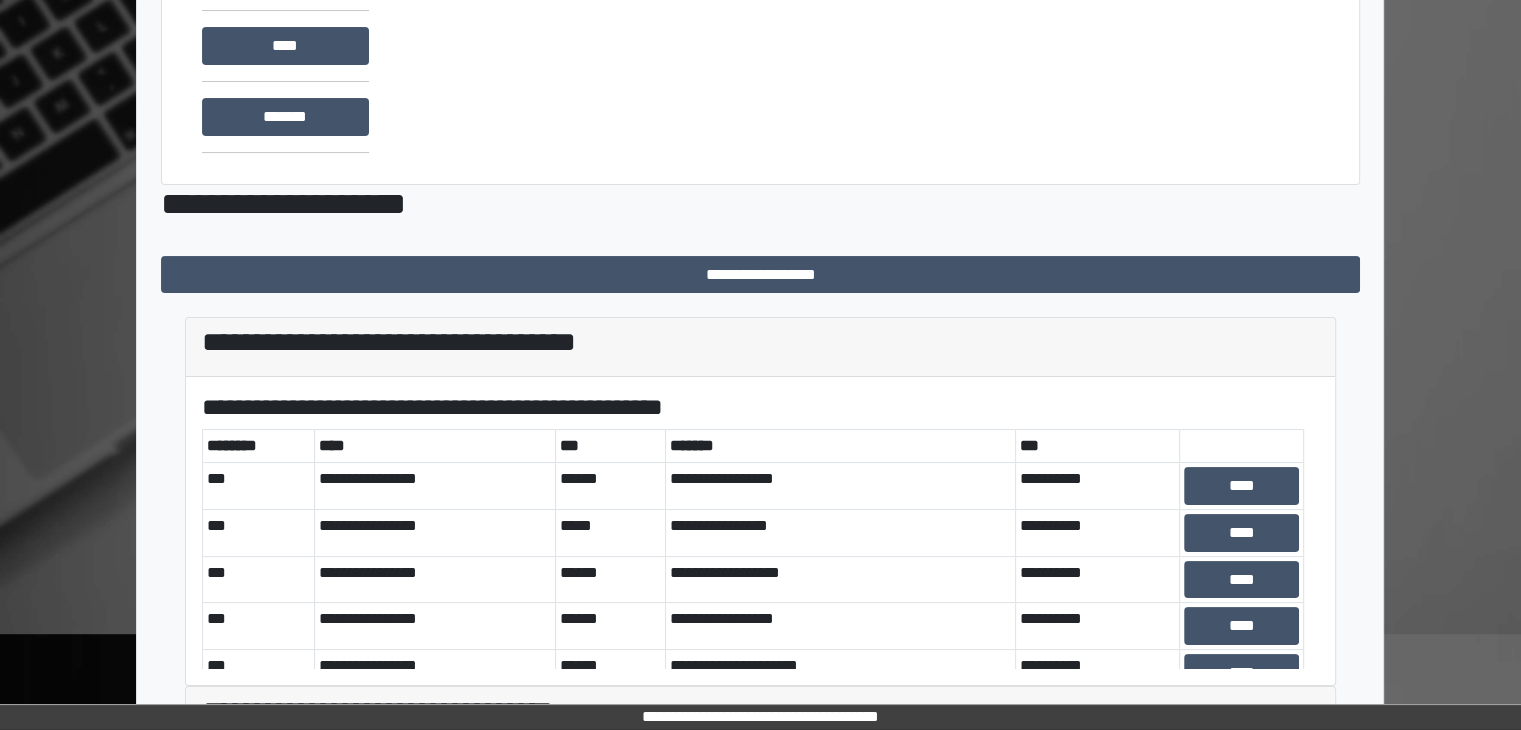 scroll, scrollTop: 581, scrollLeft: 0, axis: vertical 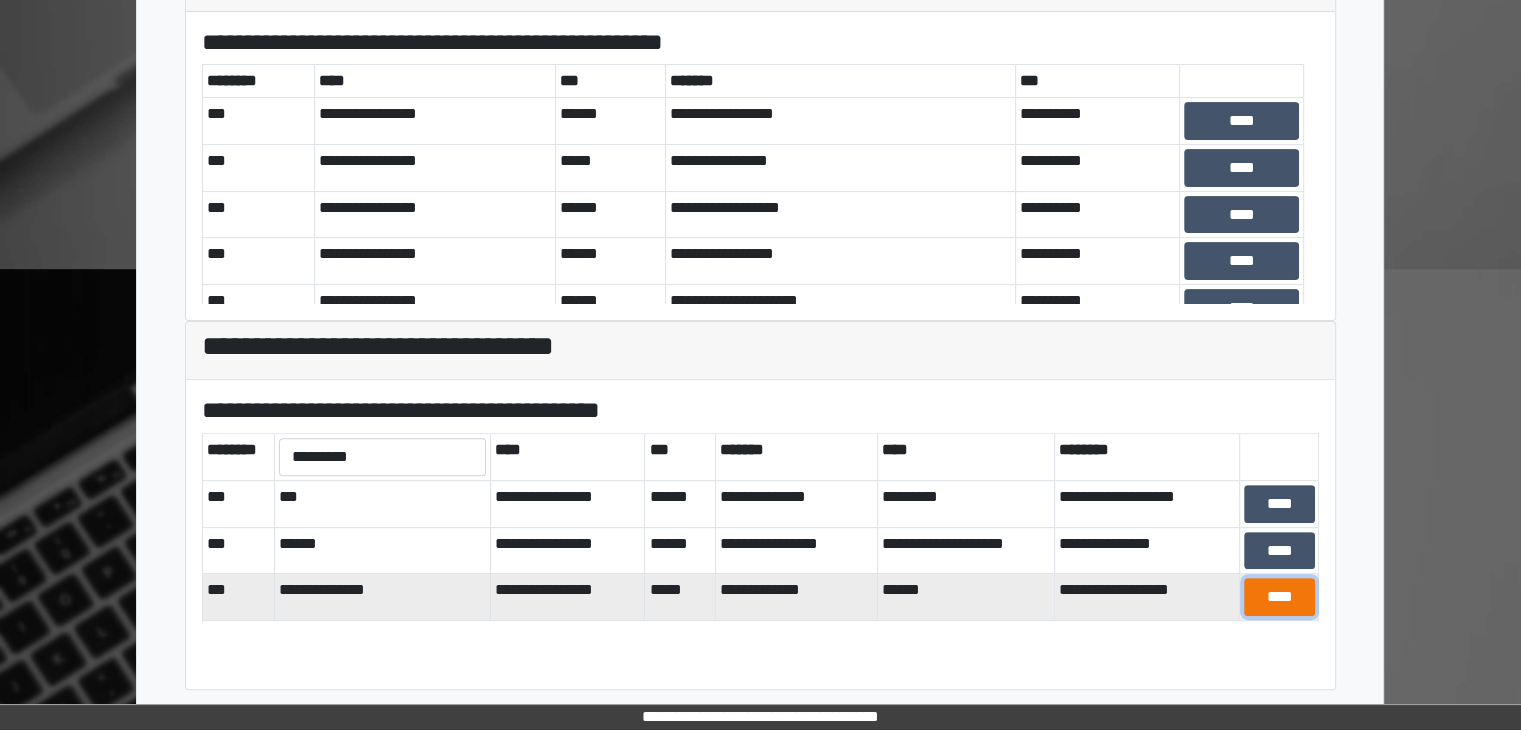 click on "****" at bounding box center [1279, 597] 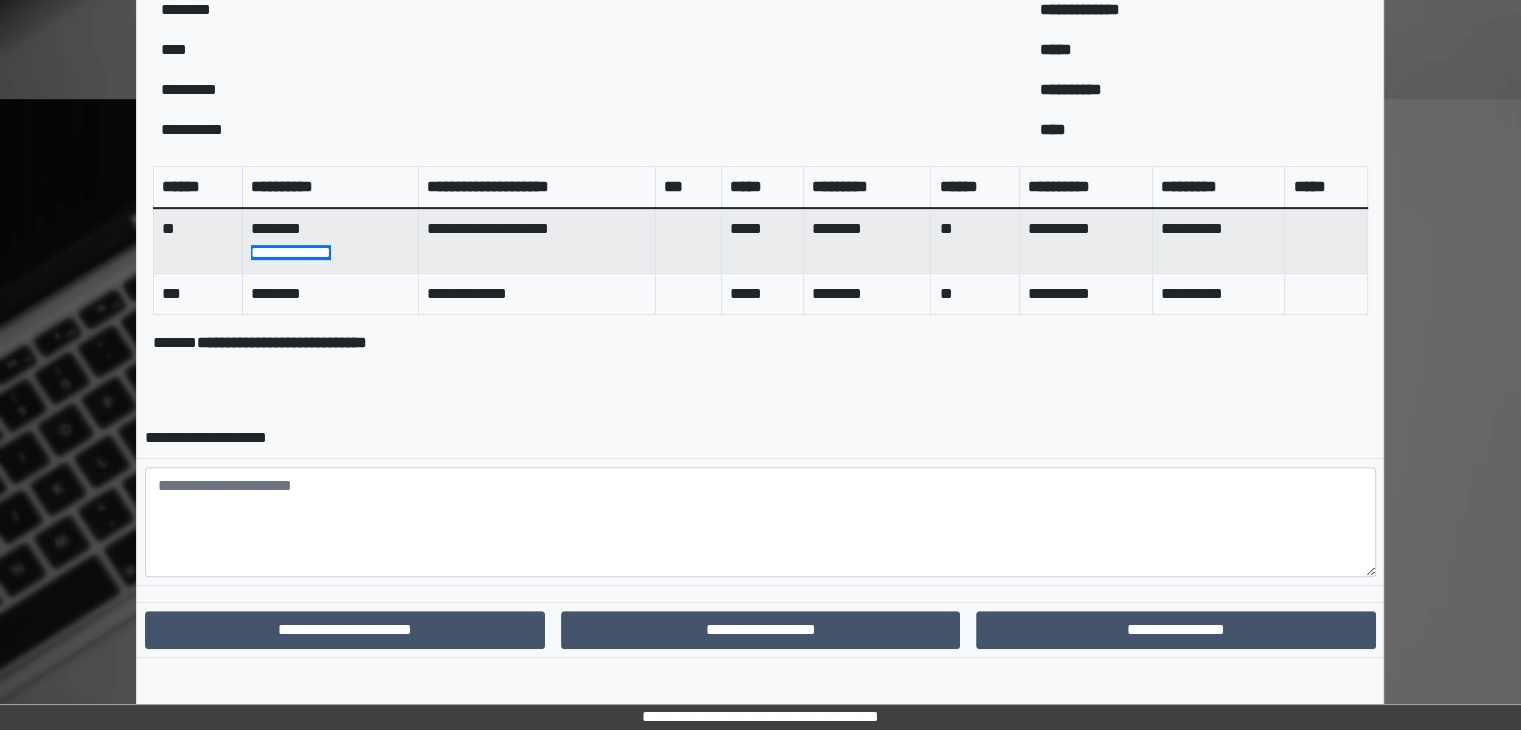 scroll, scrollTop: 759, scrollLeft: 0, axis: vertical 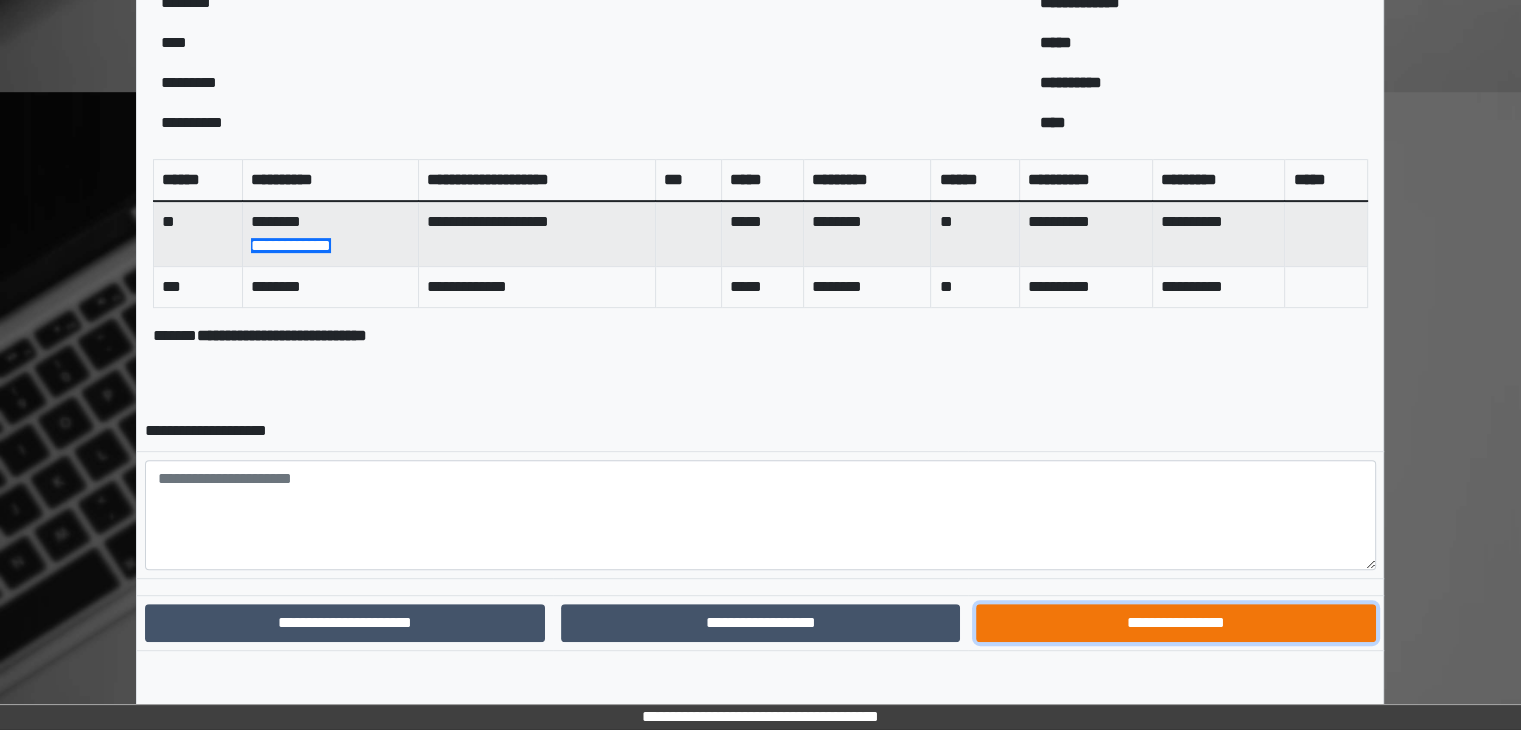 click on "**********" at bounding box center (1175, 623) 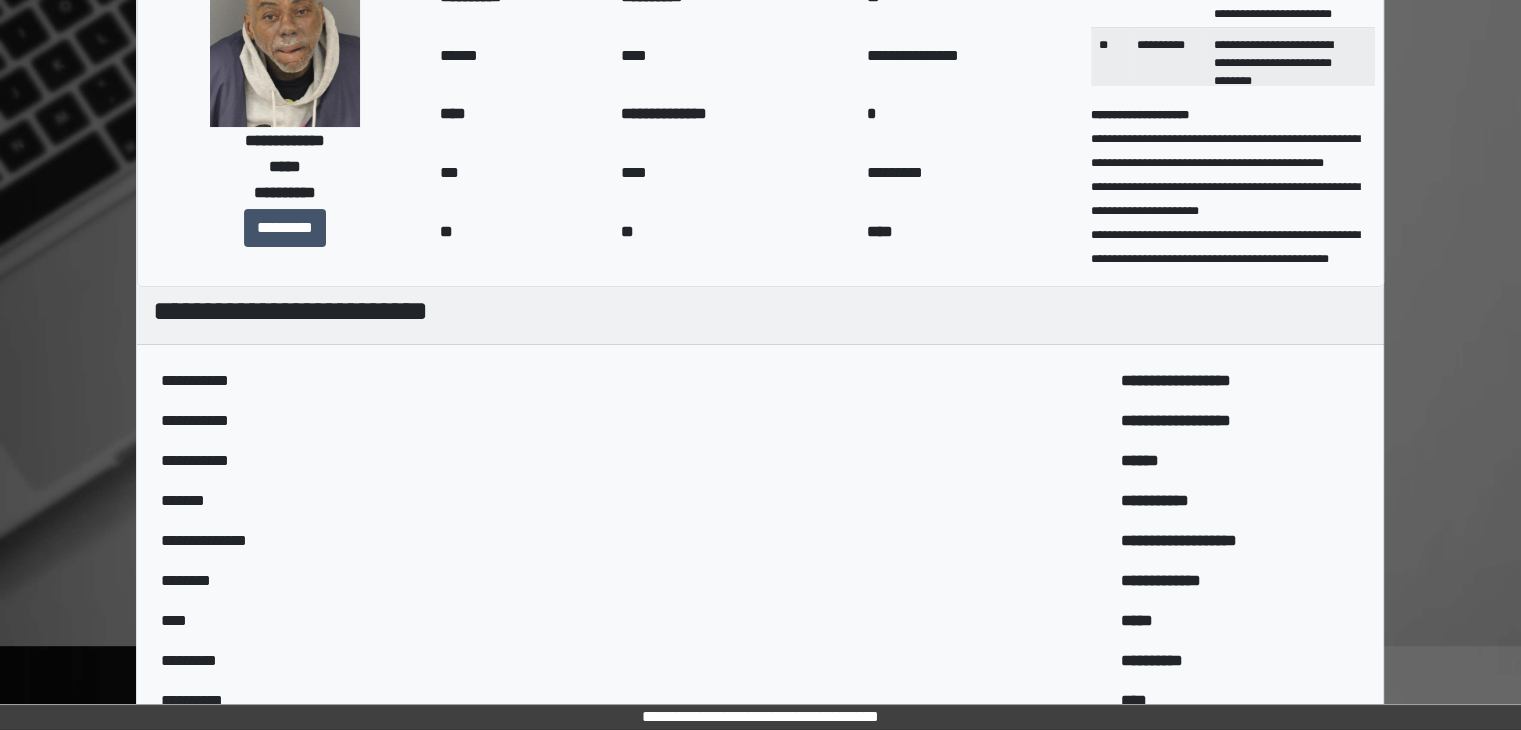 scroll, scrollTop: 56, scrollLeft: 0, axis: vertical 